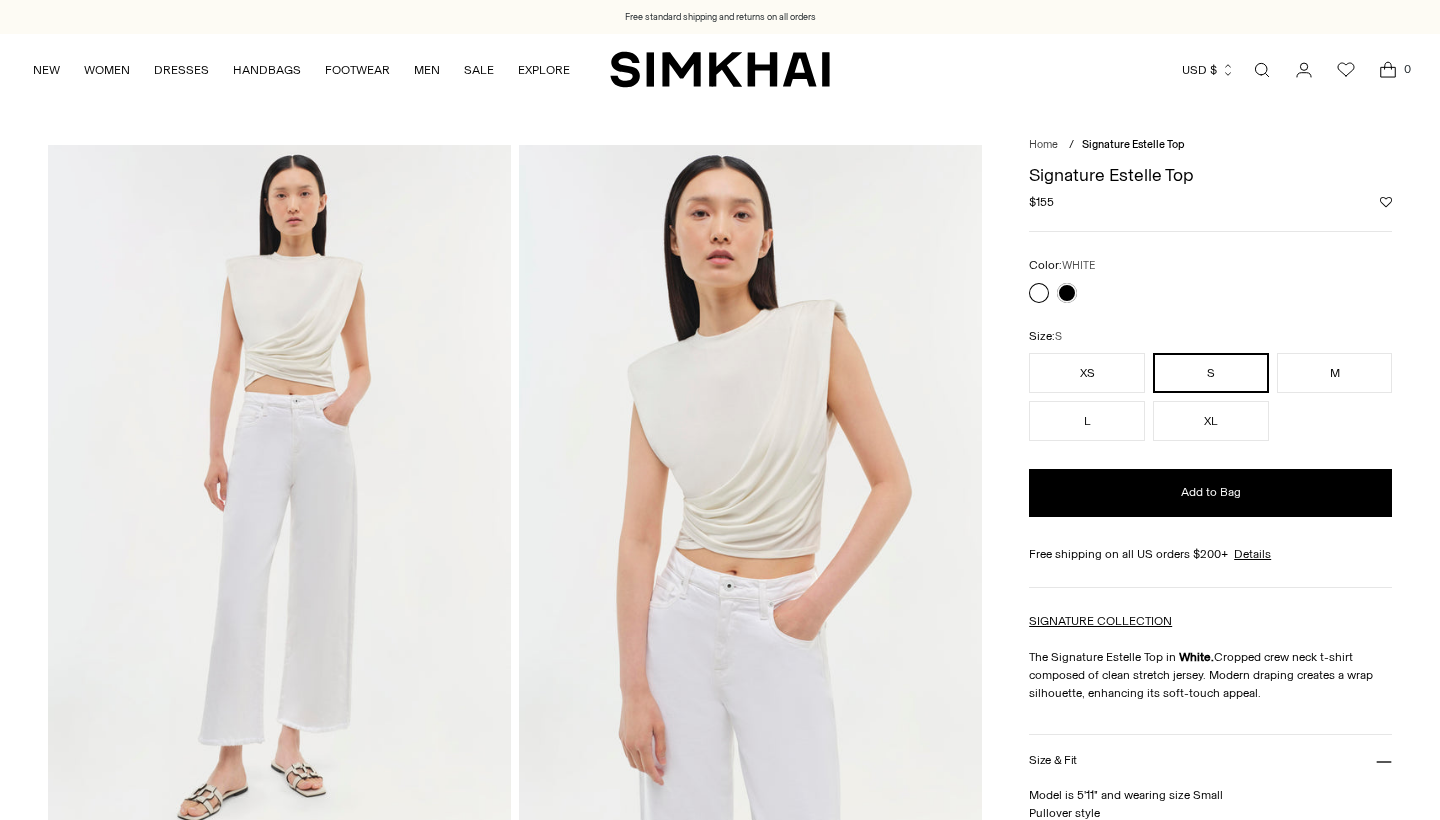 scroll, scrollTop: 0, scrollLeft: 0, axis: both 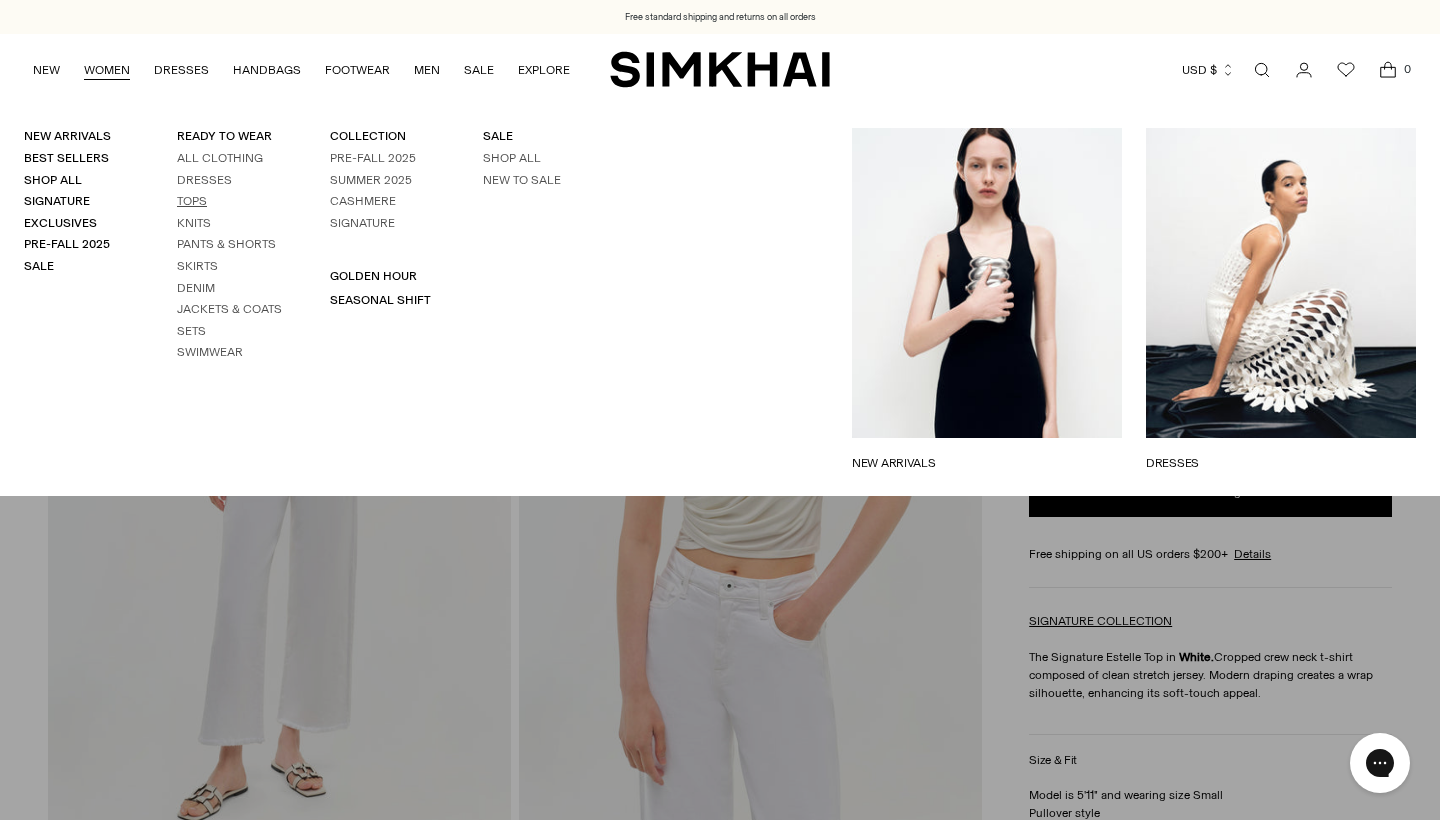click on "Tops" at bounding box center [192, 201] 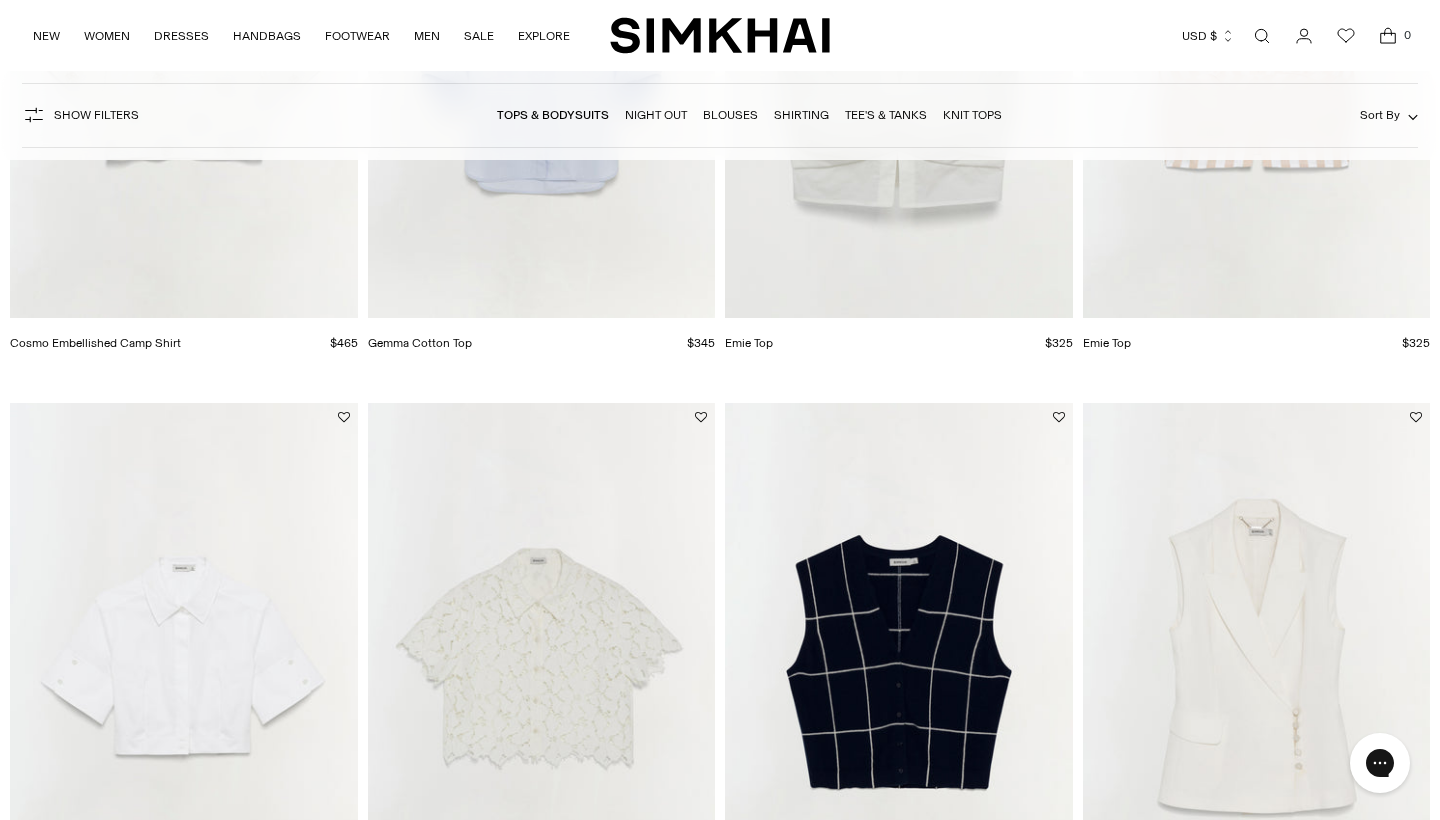 scroll, scrollTop: 0, scrollLeft: 0, axis: both 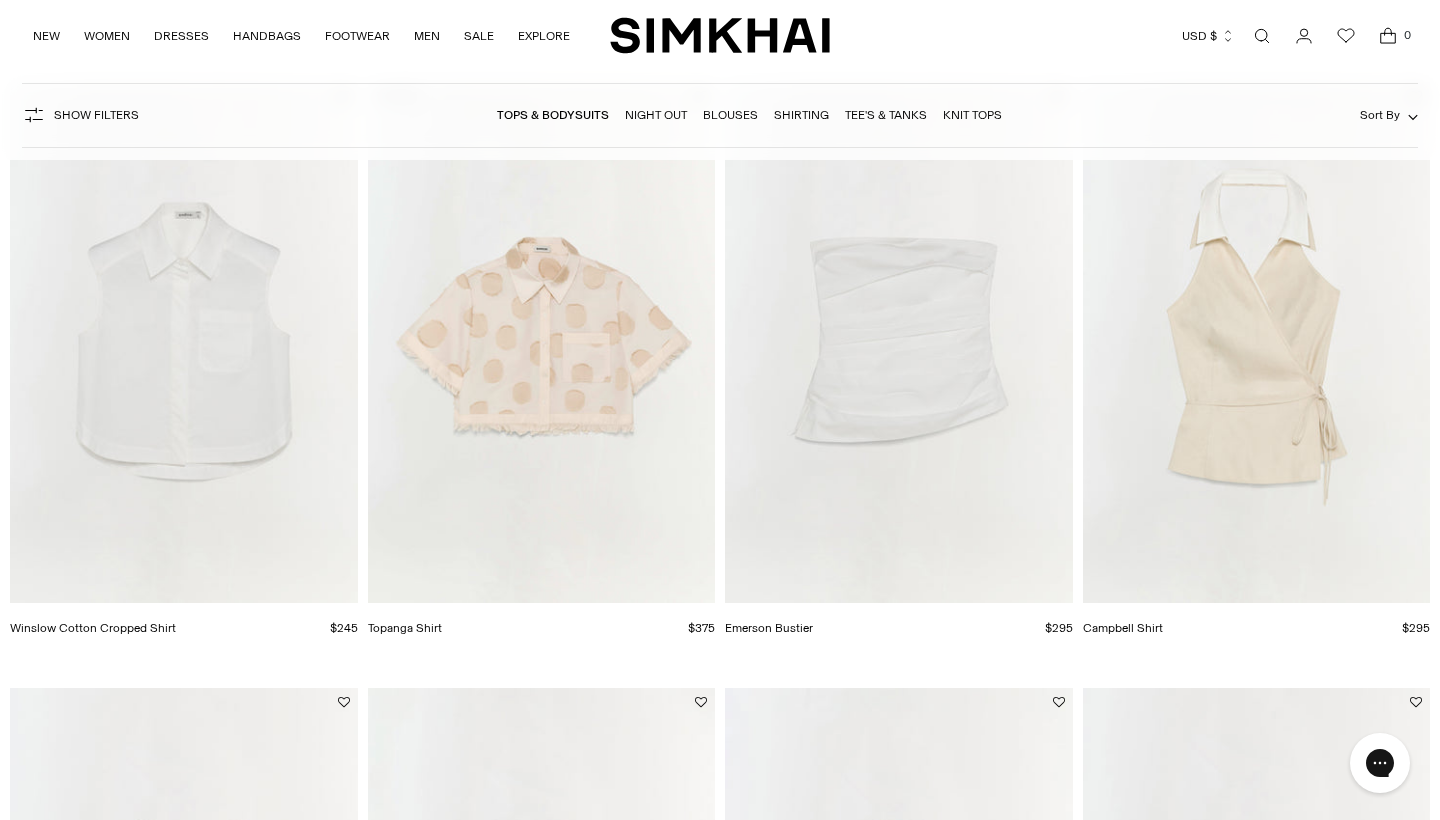 click at bounding box center [0, 0] 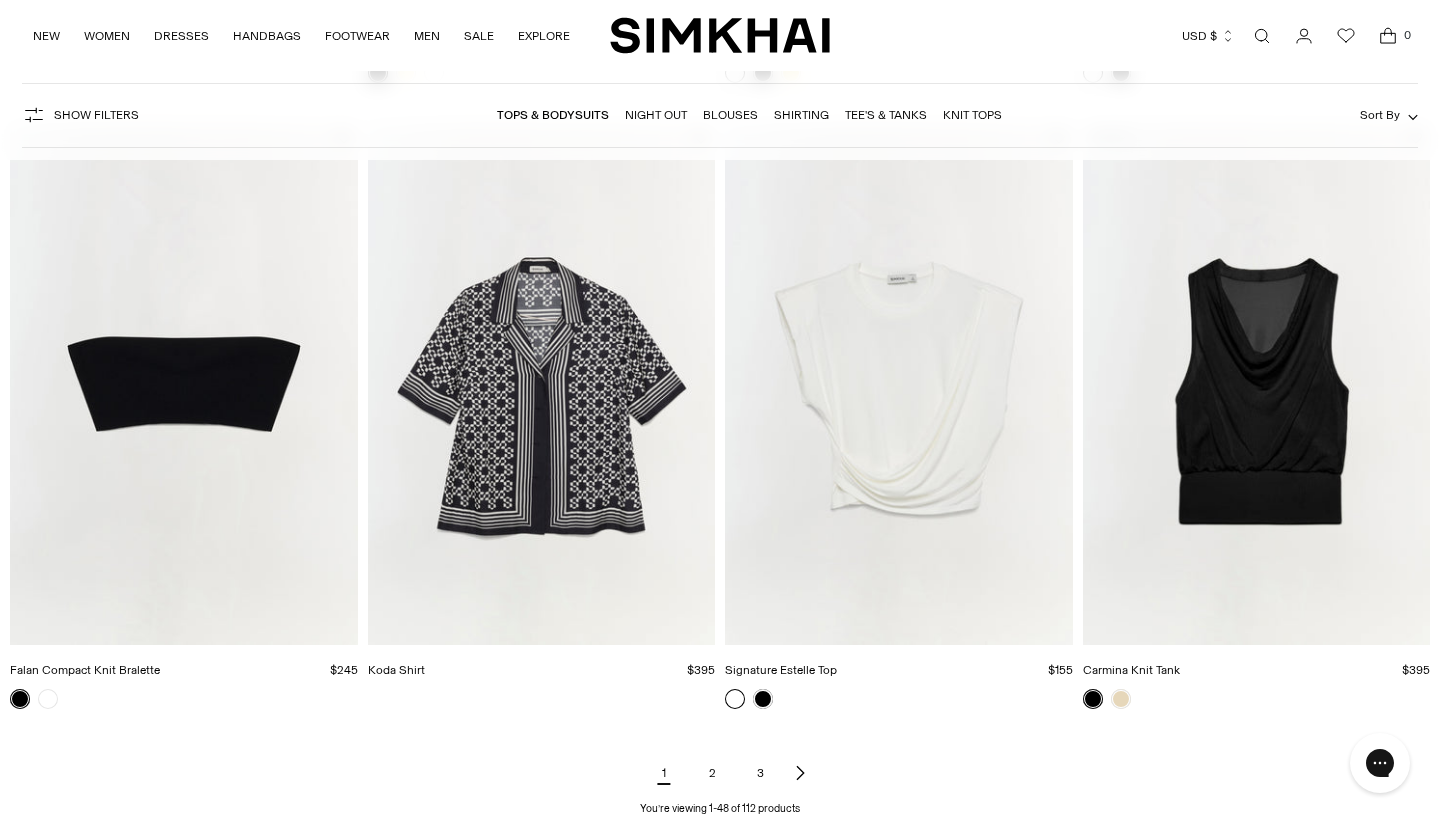 scroll, scrollTop: 6987, scrollLeft: 0, axis: vertical 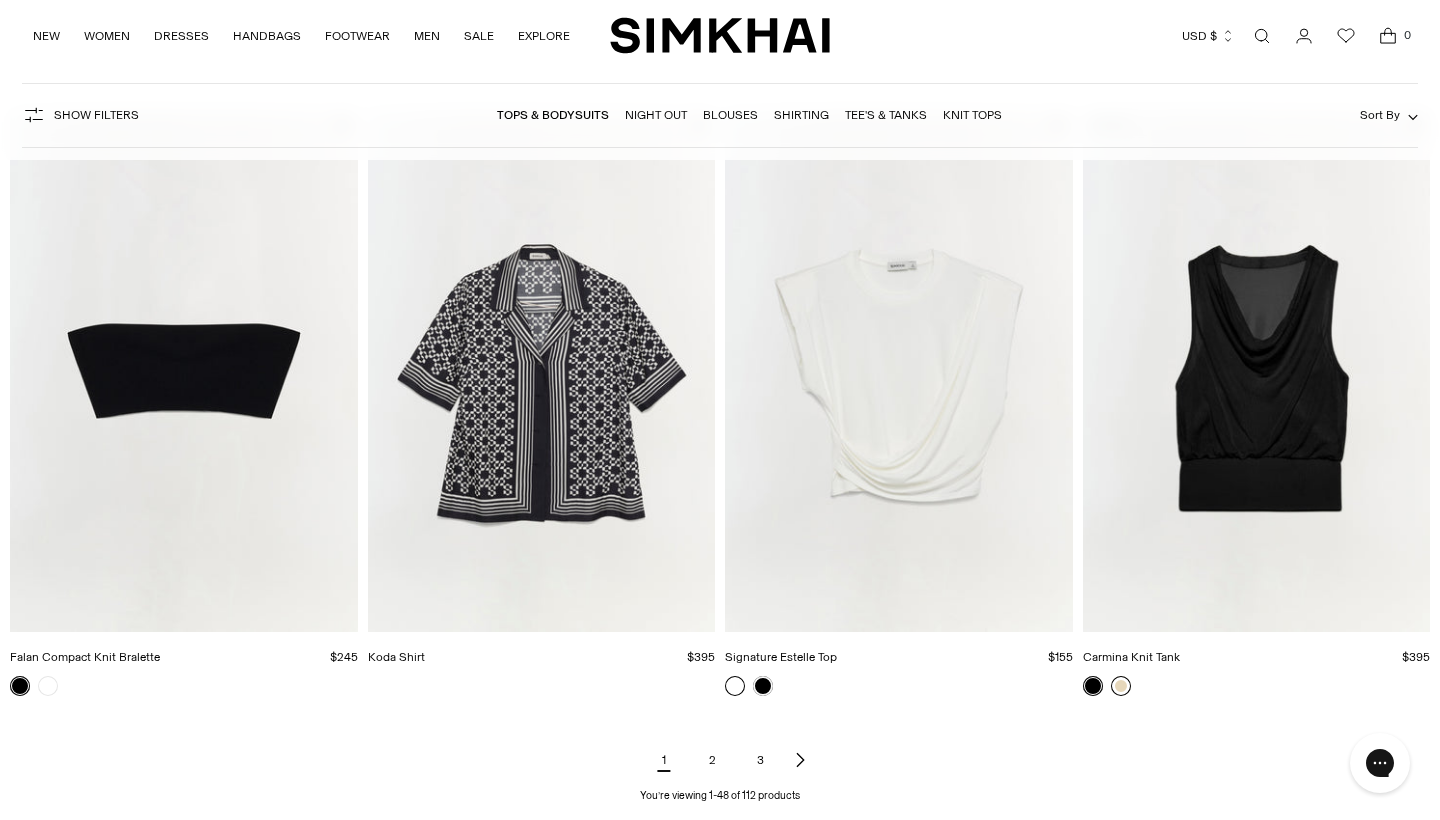 click at bounding box center [1121, 686] 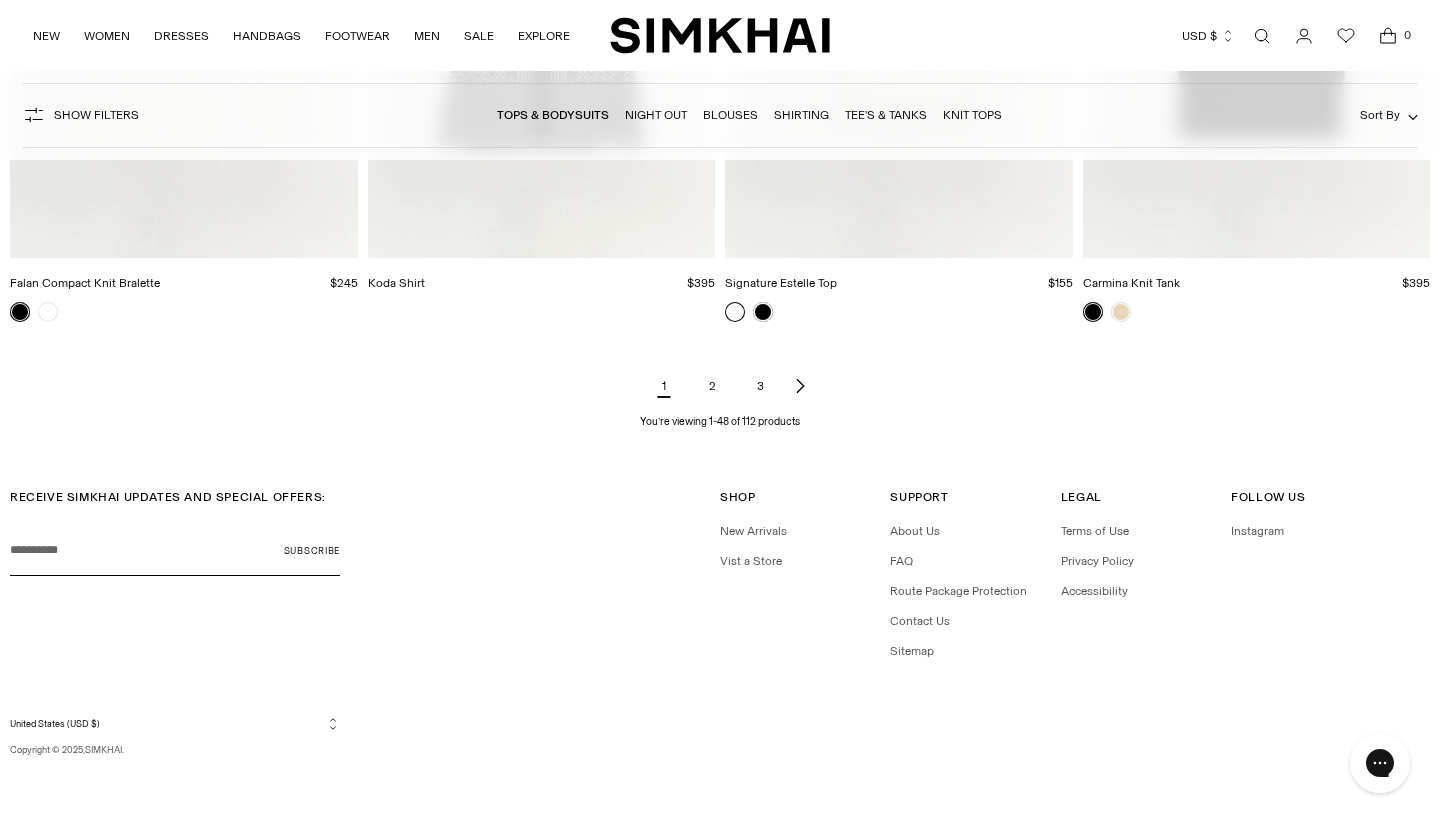 scroll, scrollTop: 7360, scrollLeft: 0, axis: vertical 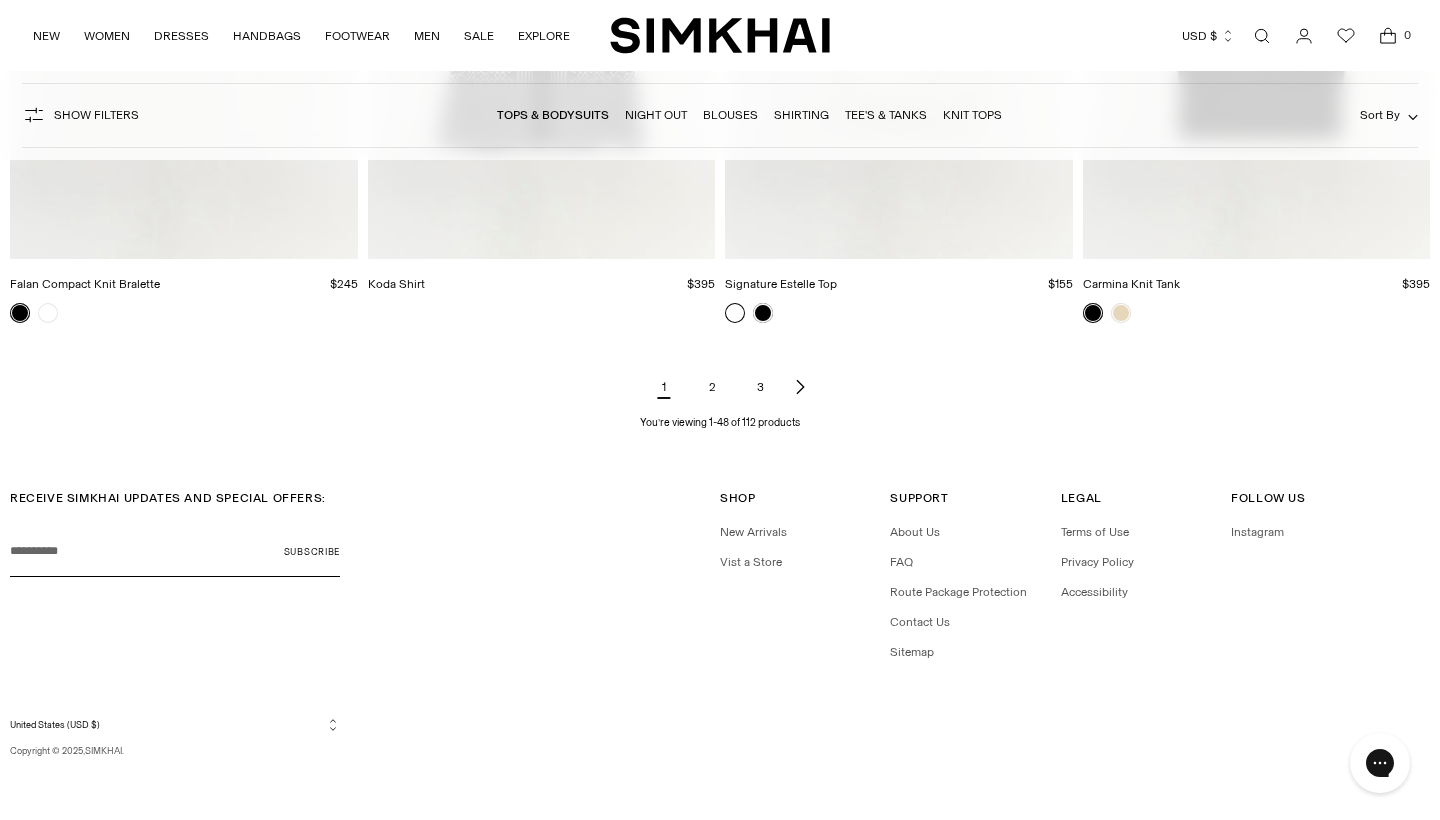 click on "2" at bounding box center (712, 387) 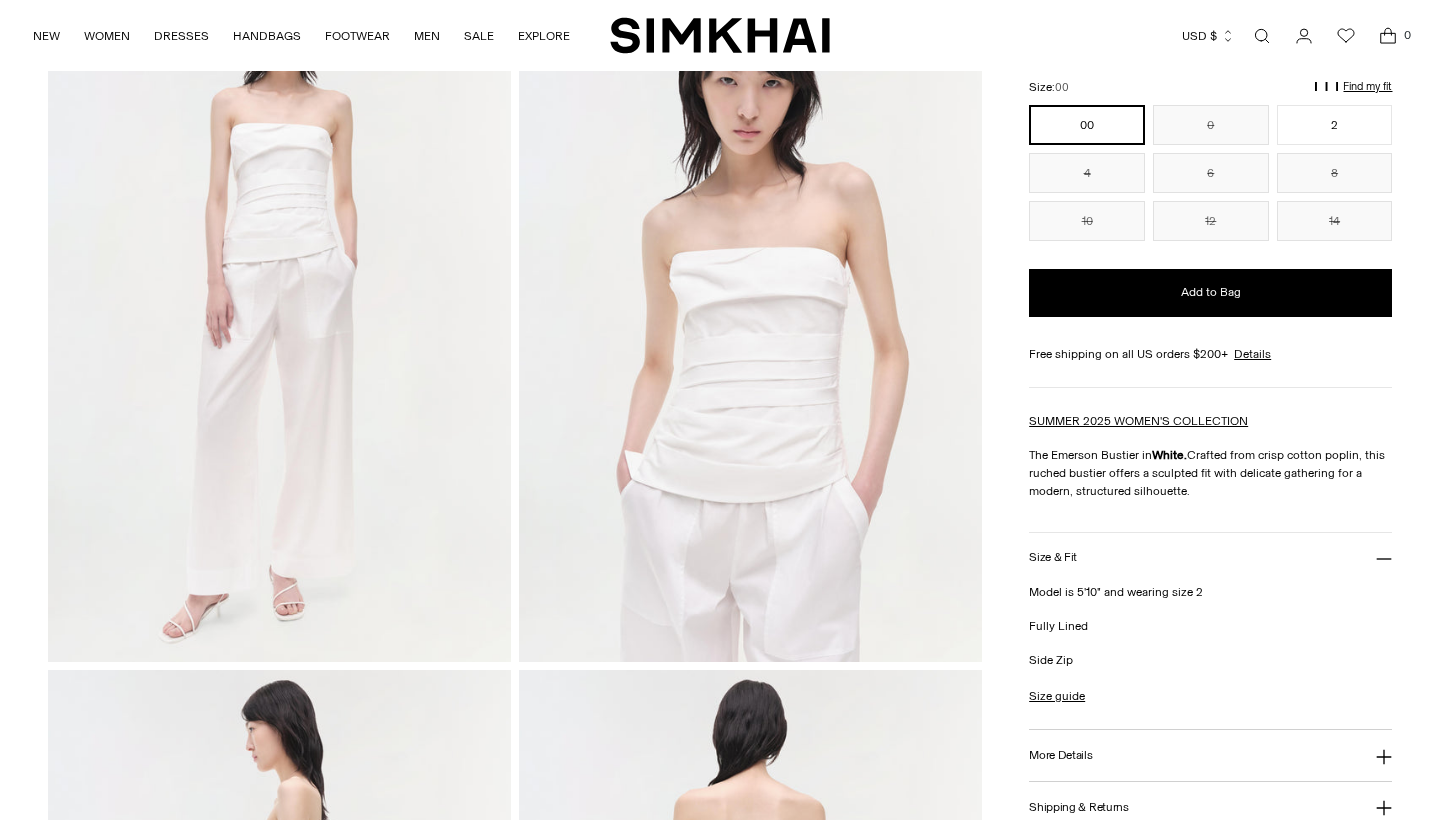 scroll, scrollTop: 178, scrollLeft: 0, axis: vertical 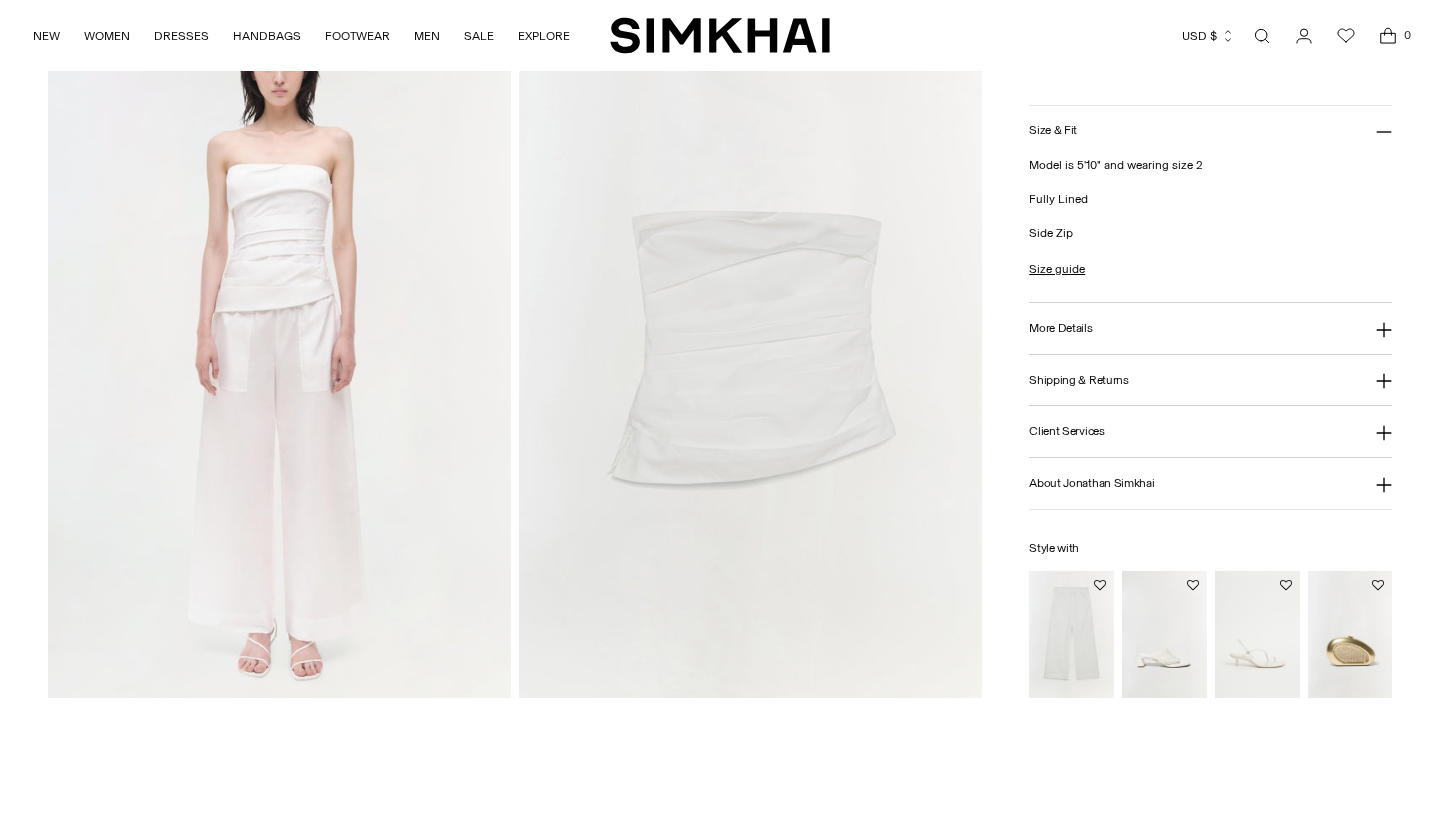 click at bounding box center [750, 351] 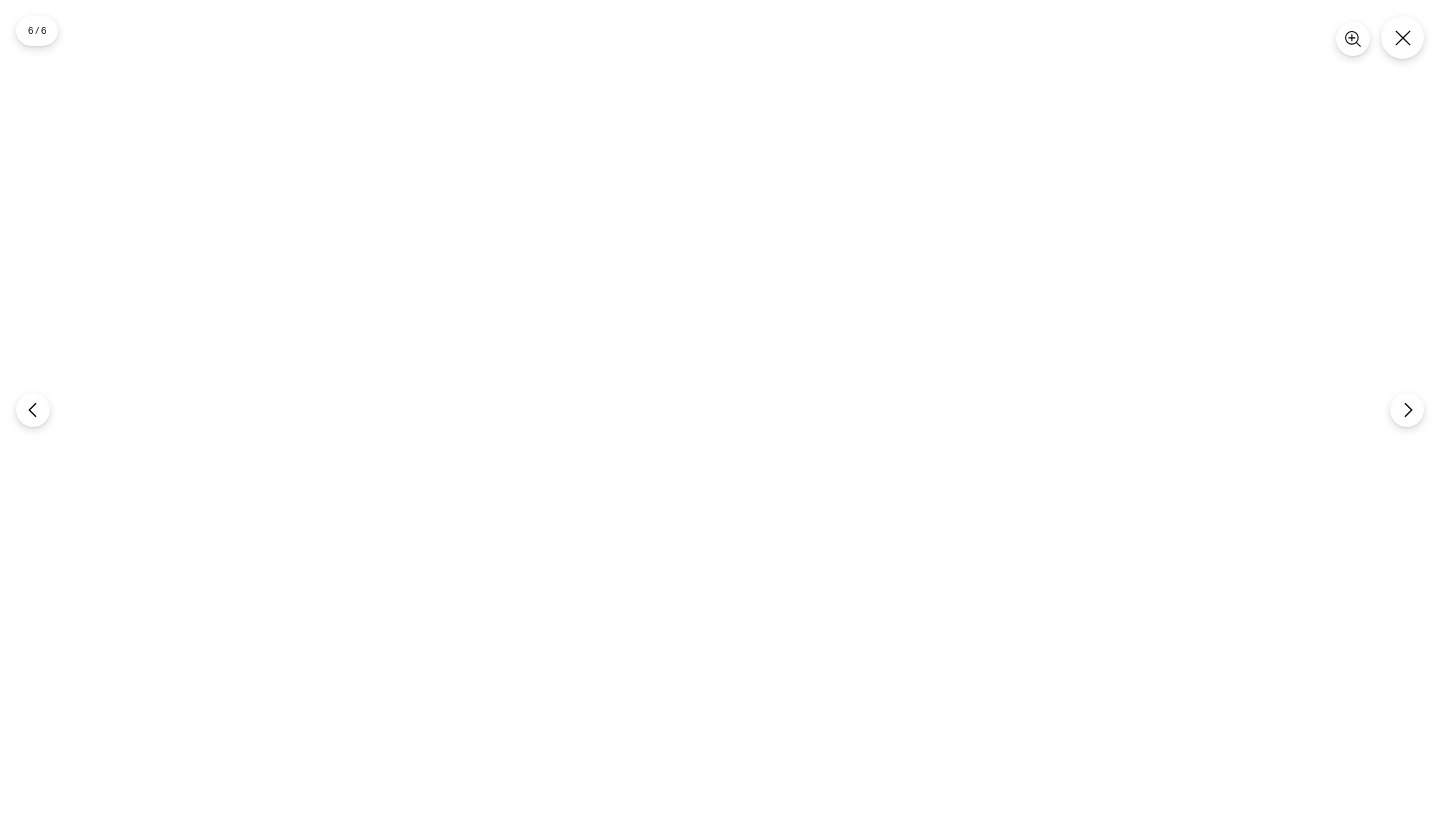 click at bounding box center (720, 410) 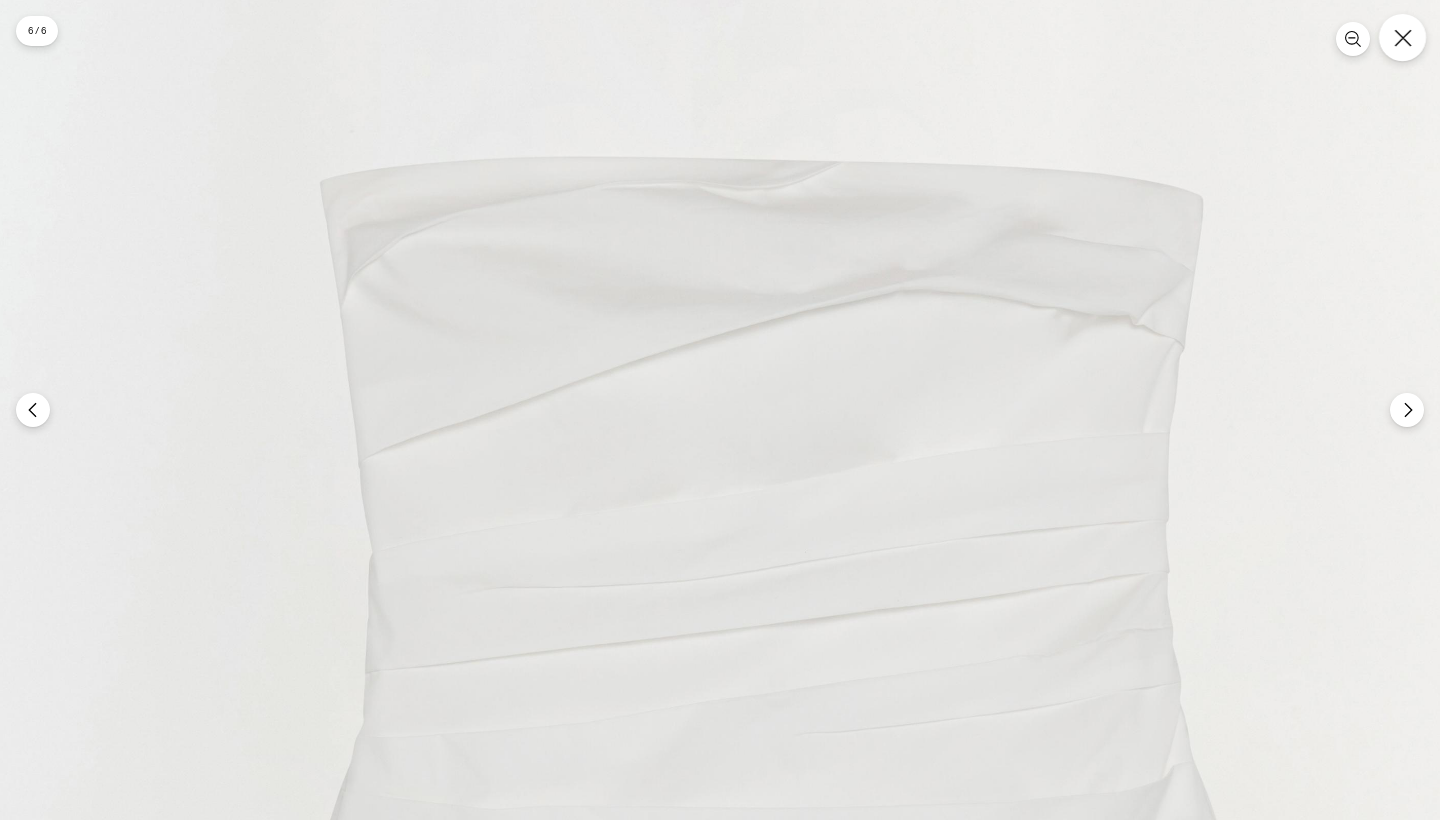 click at bounding box center (1402, 37) 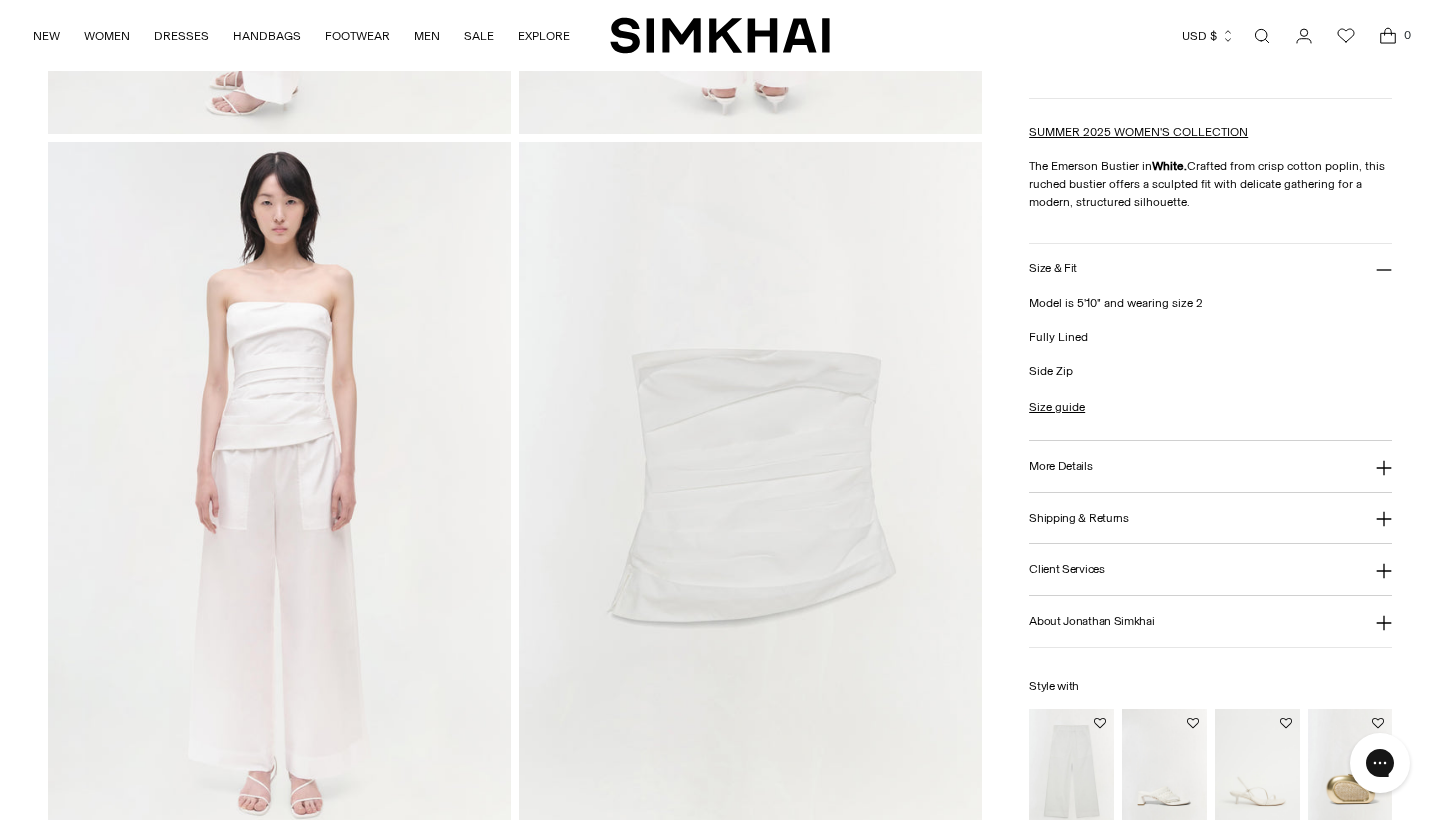 scroll, scrollTop: 1407, scrollLeft: 0, axis: vertical 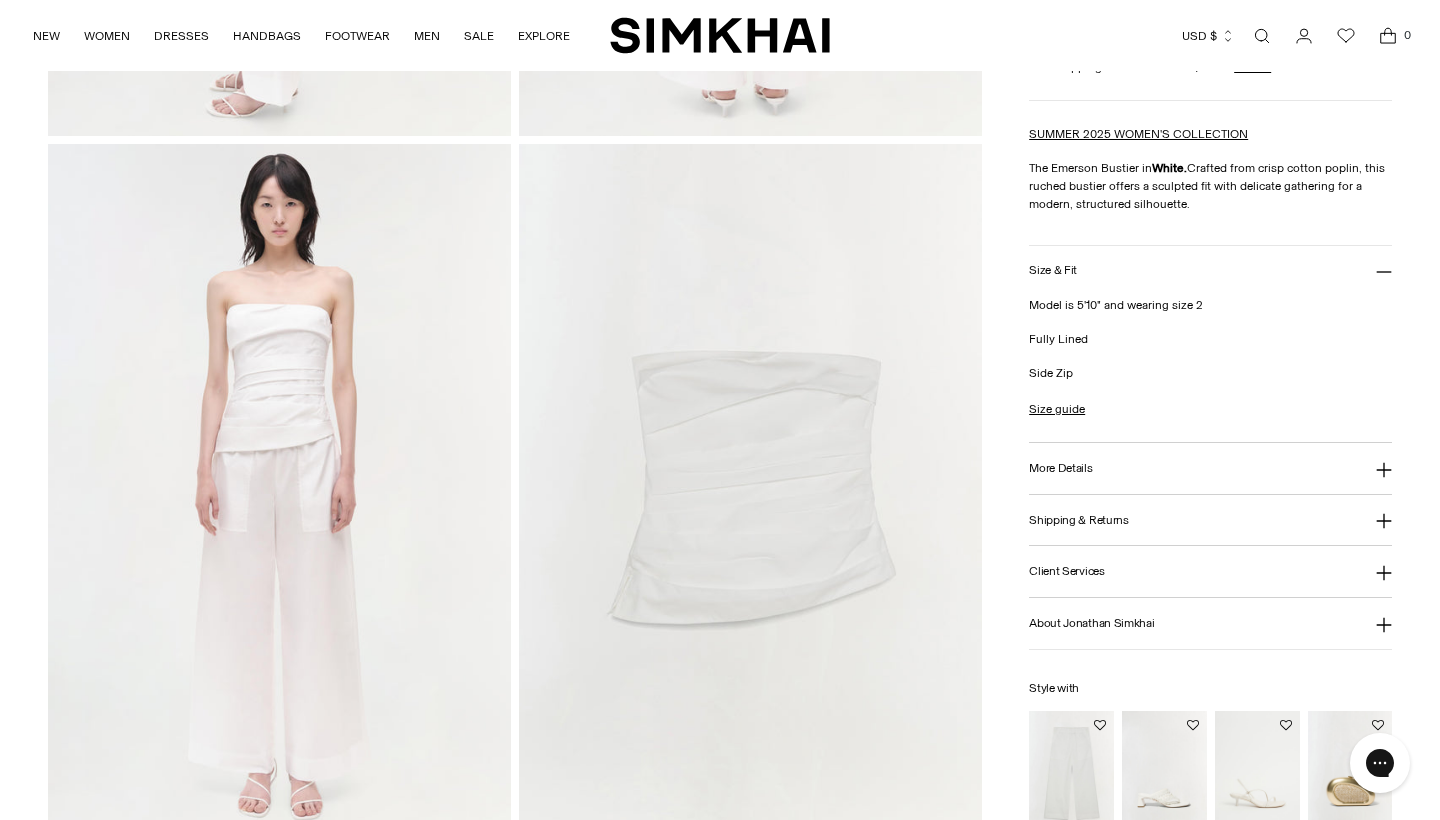 click on "More Details" at bounding box center [1060, 468] 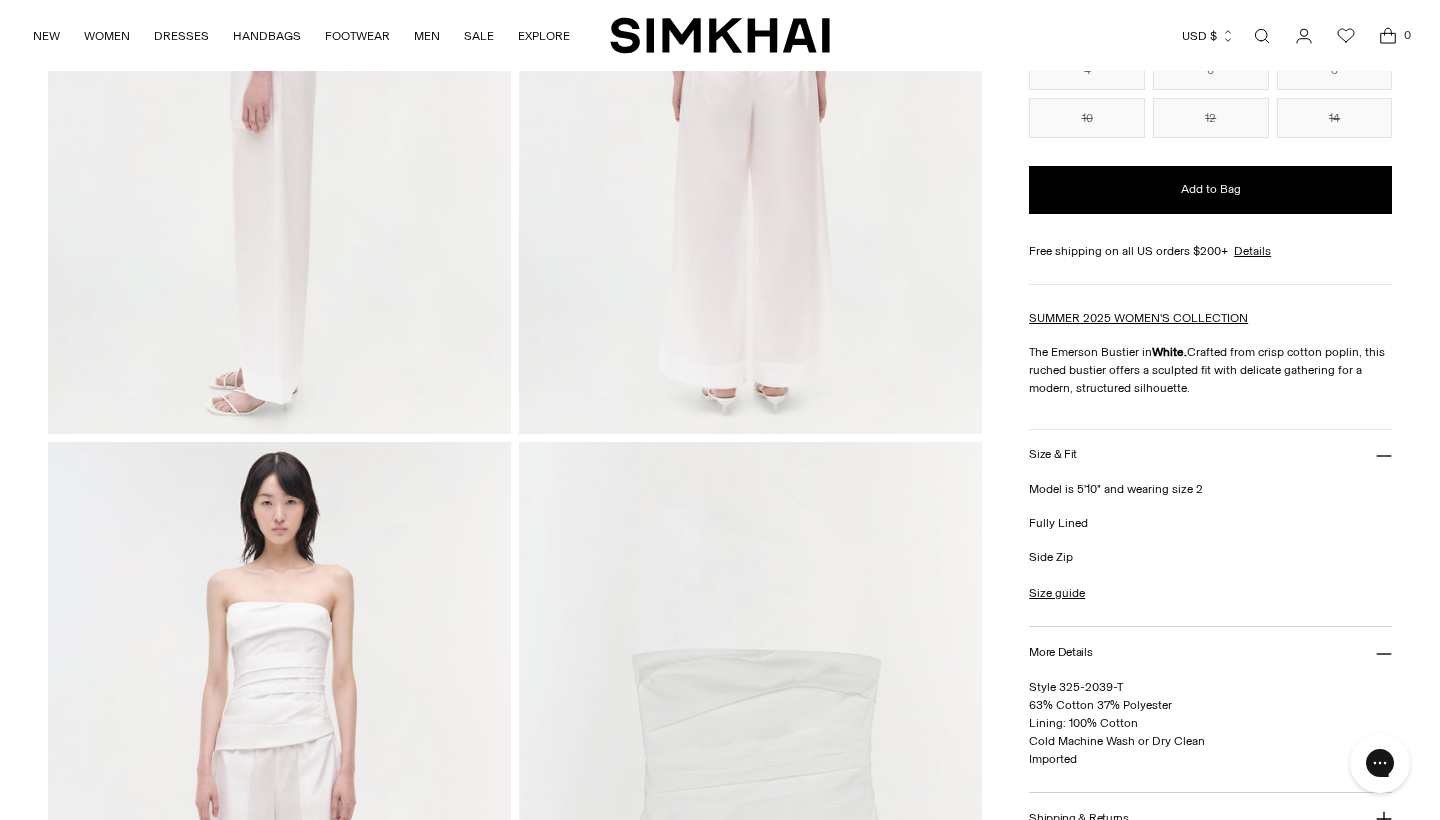 scroll, scrollTop: 1111, scrollLeft: 0, axis: vertical 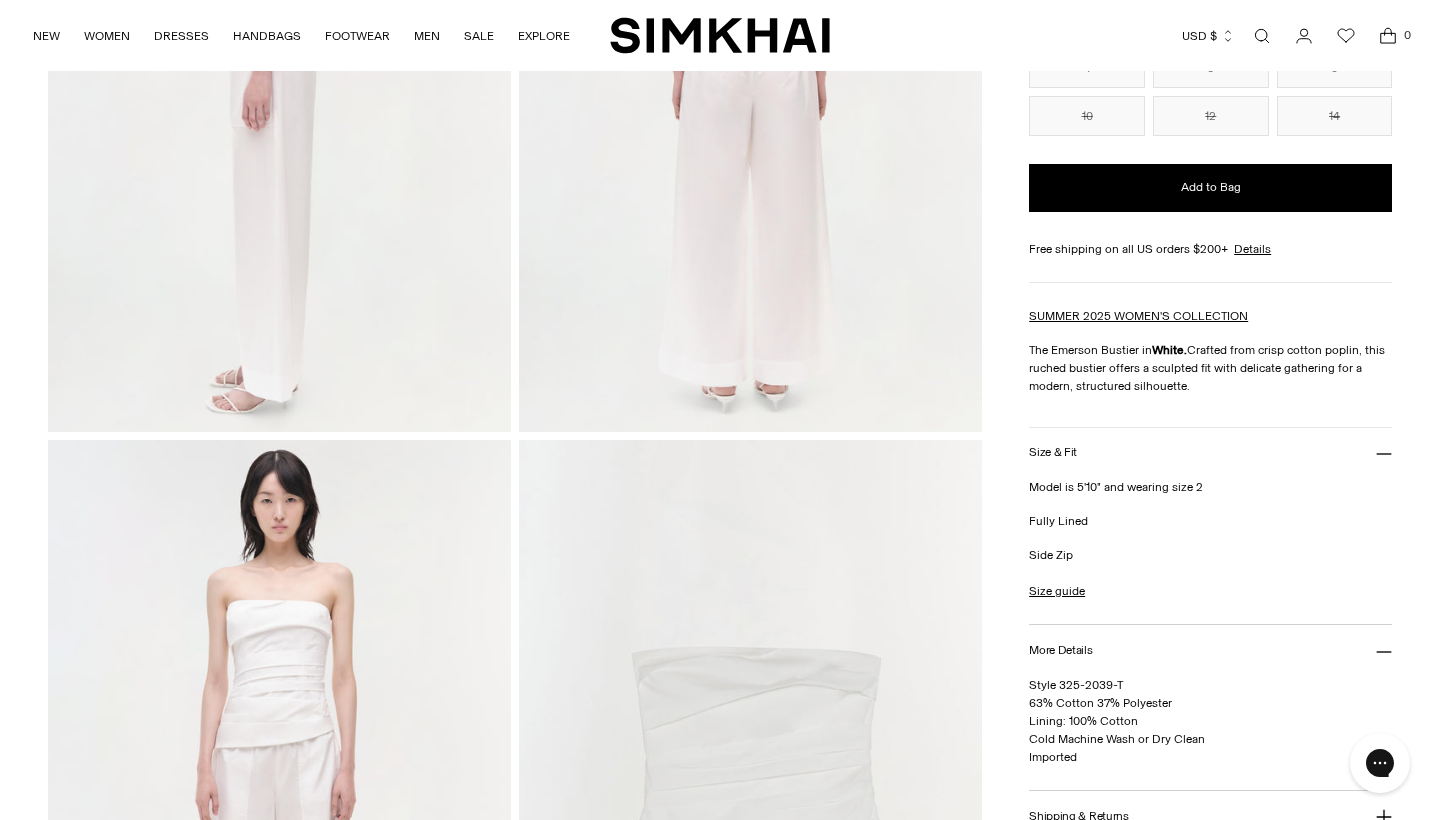 click on "Size & Fit" at bounding box center (1053, 452) 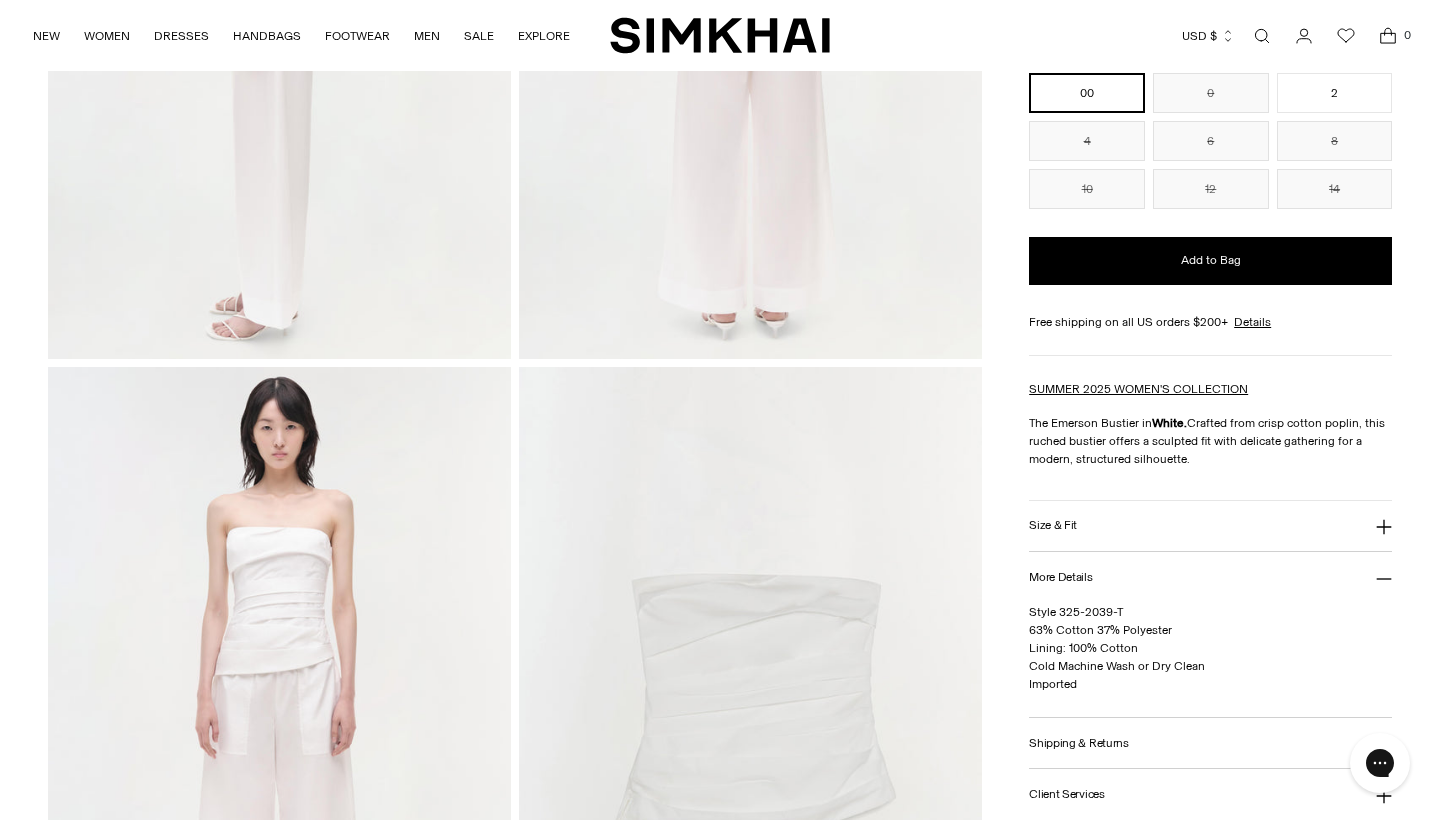 scroll, scrollTop: 943, scrollLeft: 0, axis: vertical 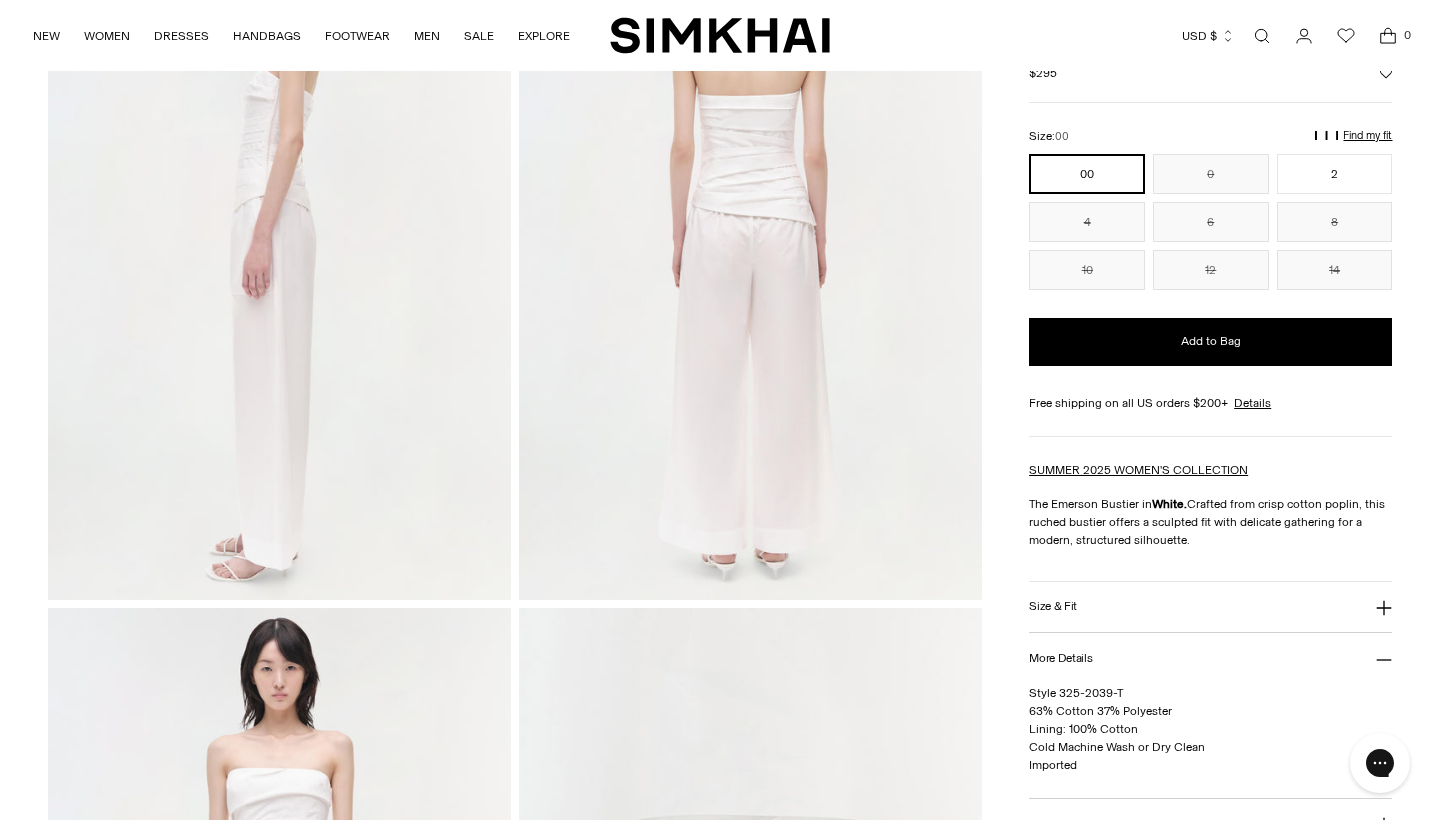 click on "Find my fit" at bounding box center (1142, 144) 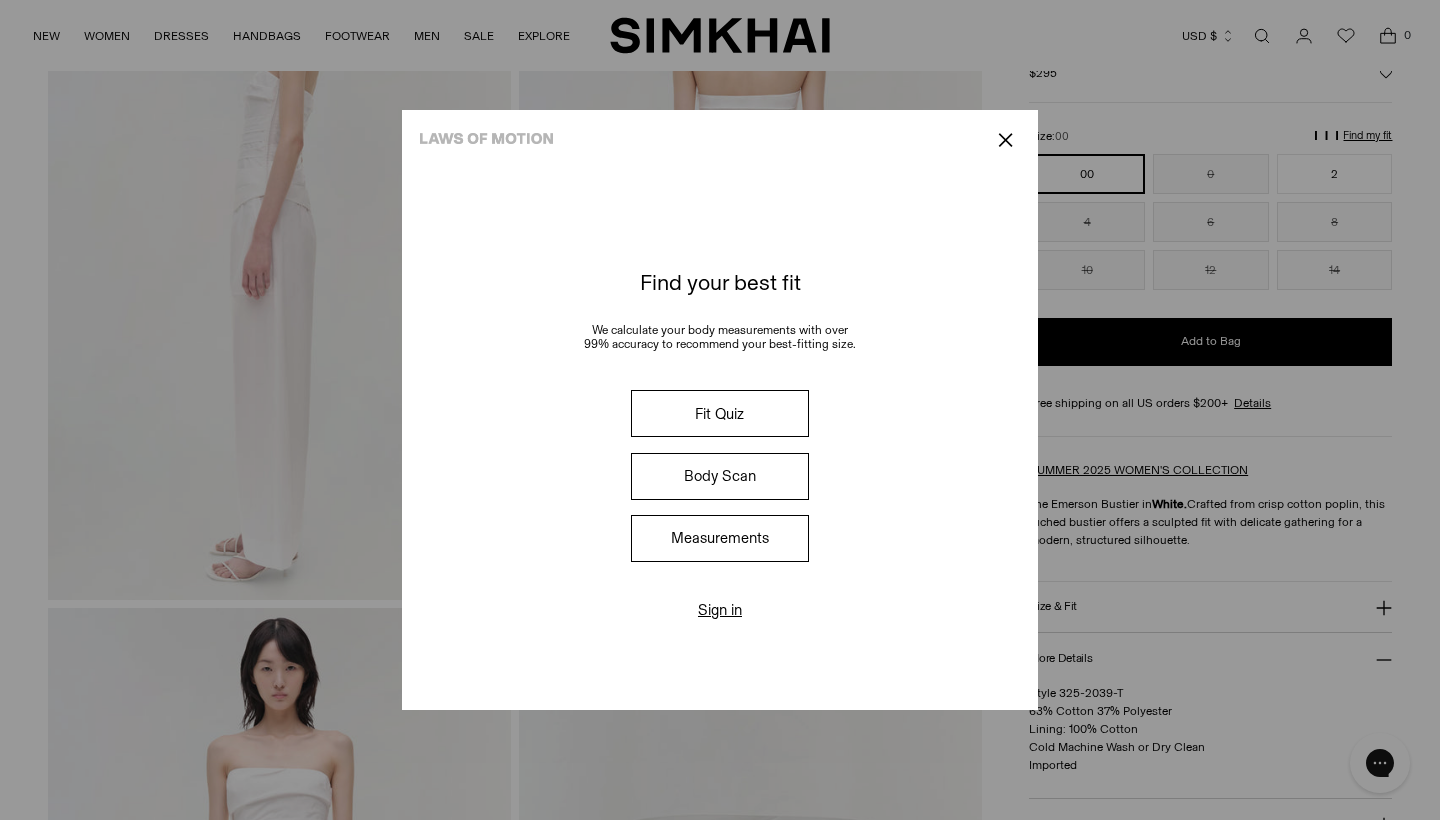 click on "Fit Quiz" at bounding box center (720, 413) 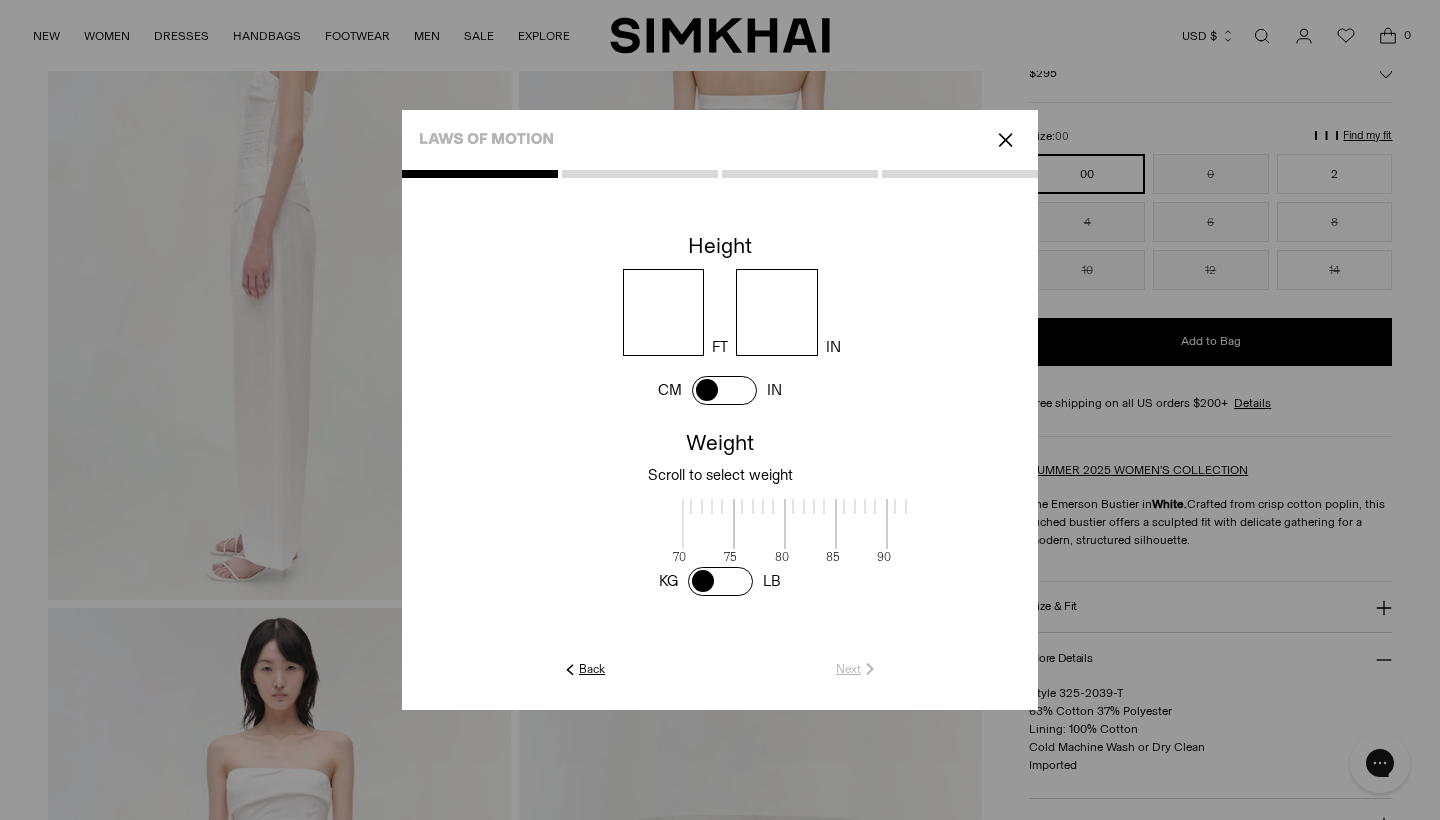 scroll, scrollTop: 4, scrollLeft: 650, axis: both 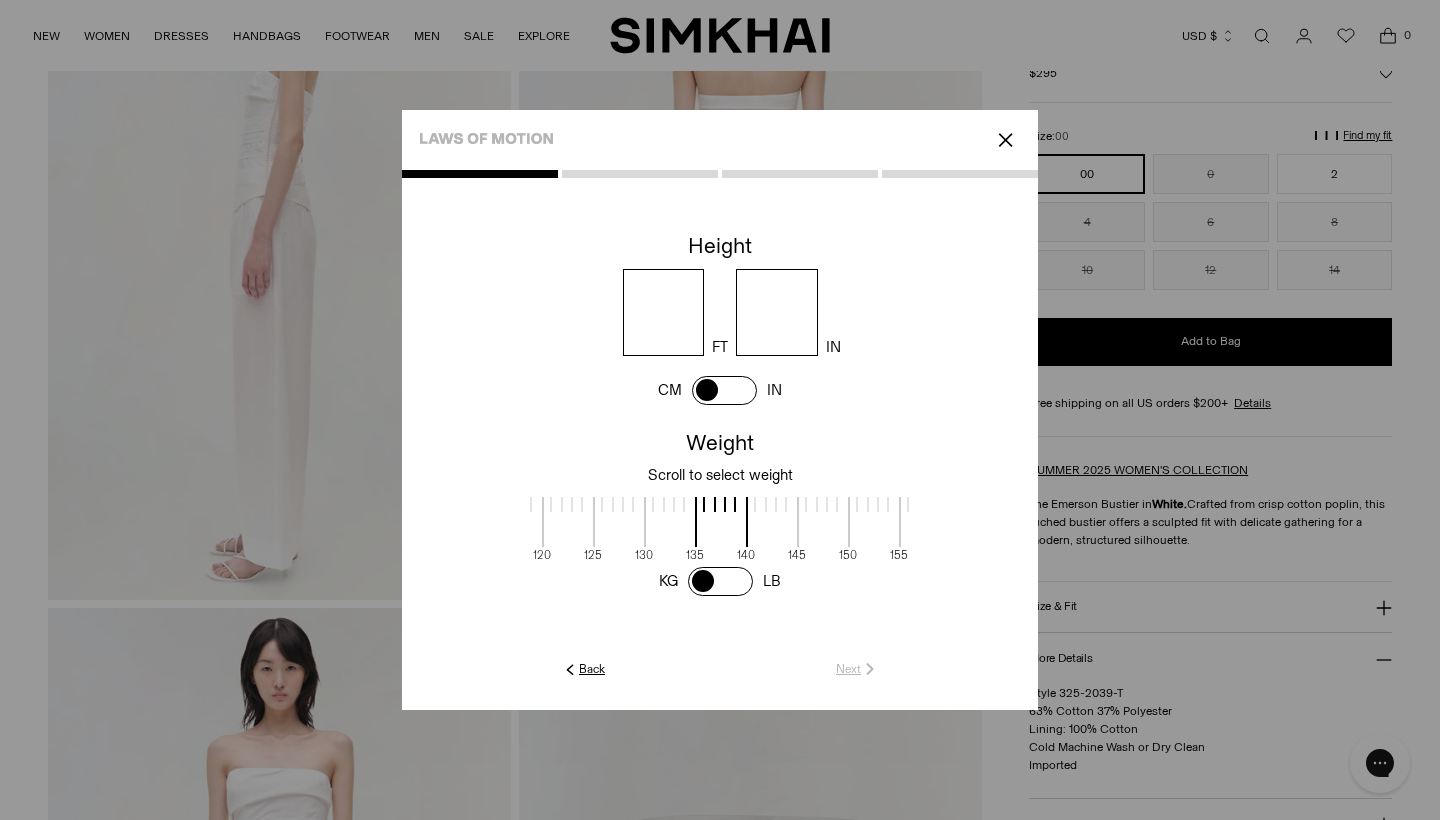 click at bounding box center [664, 312] 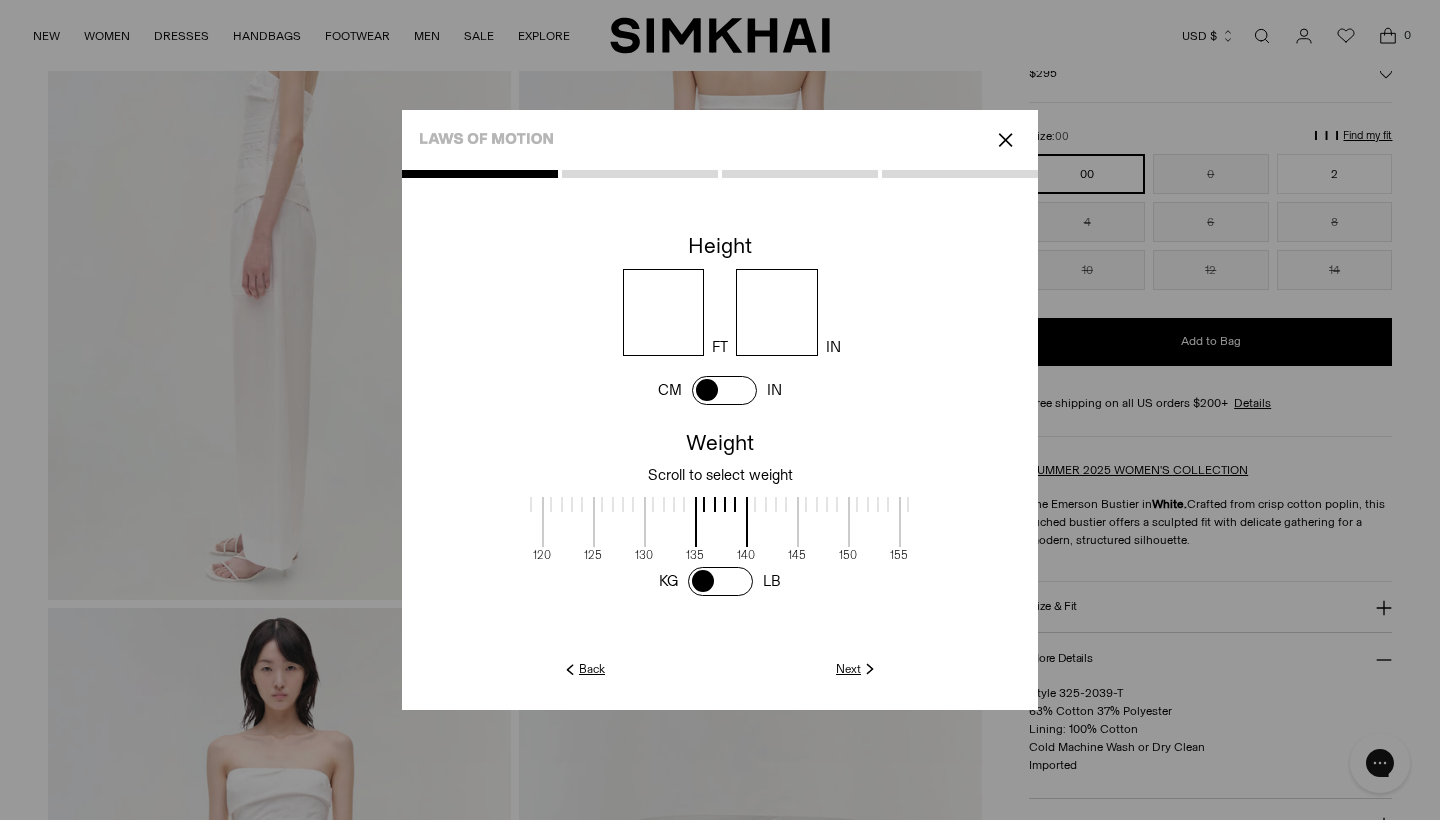 type on "*" 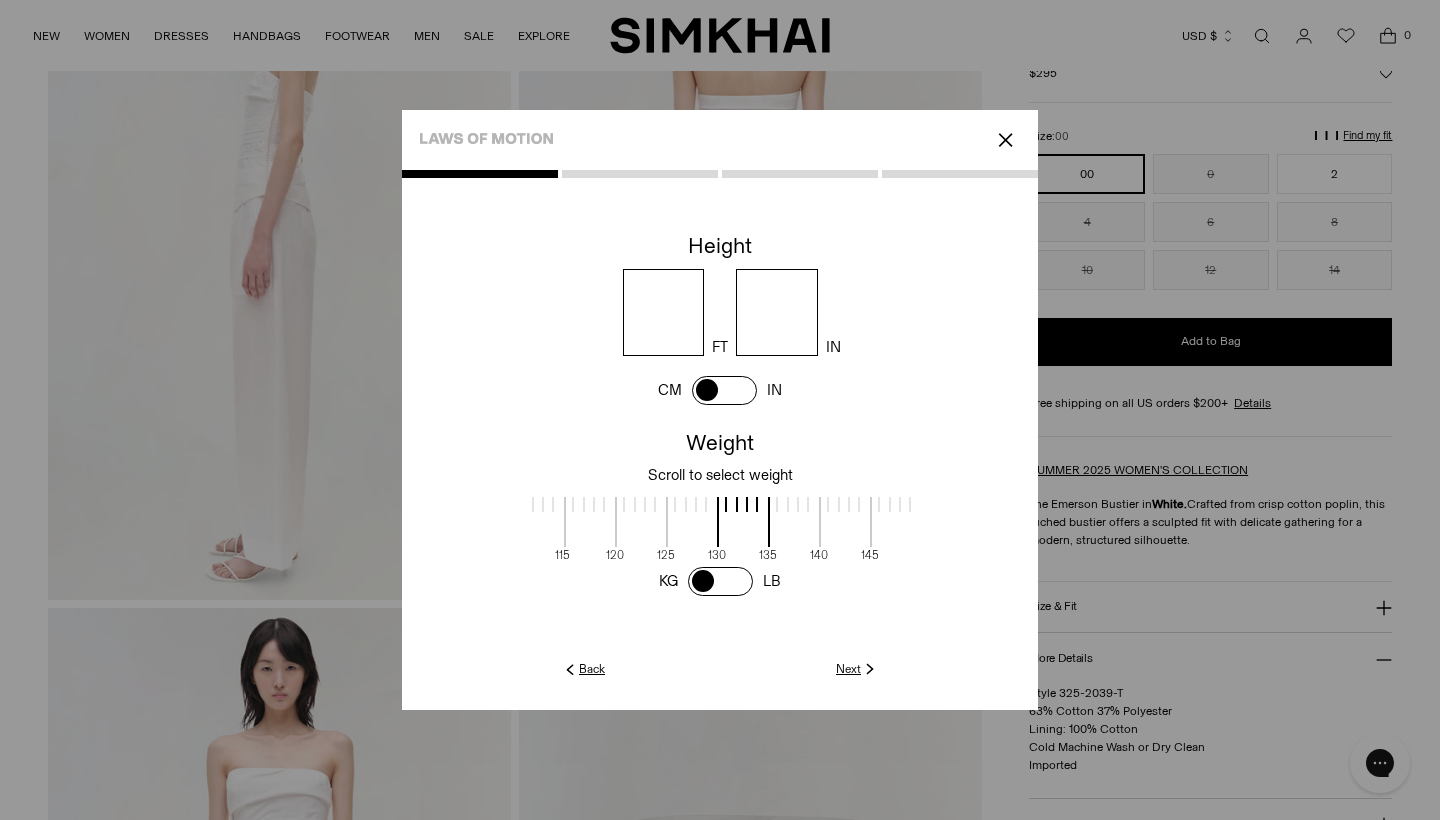 scroll, scrollTop: 4, scrollLeft: 576, axis: both 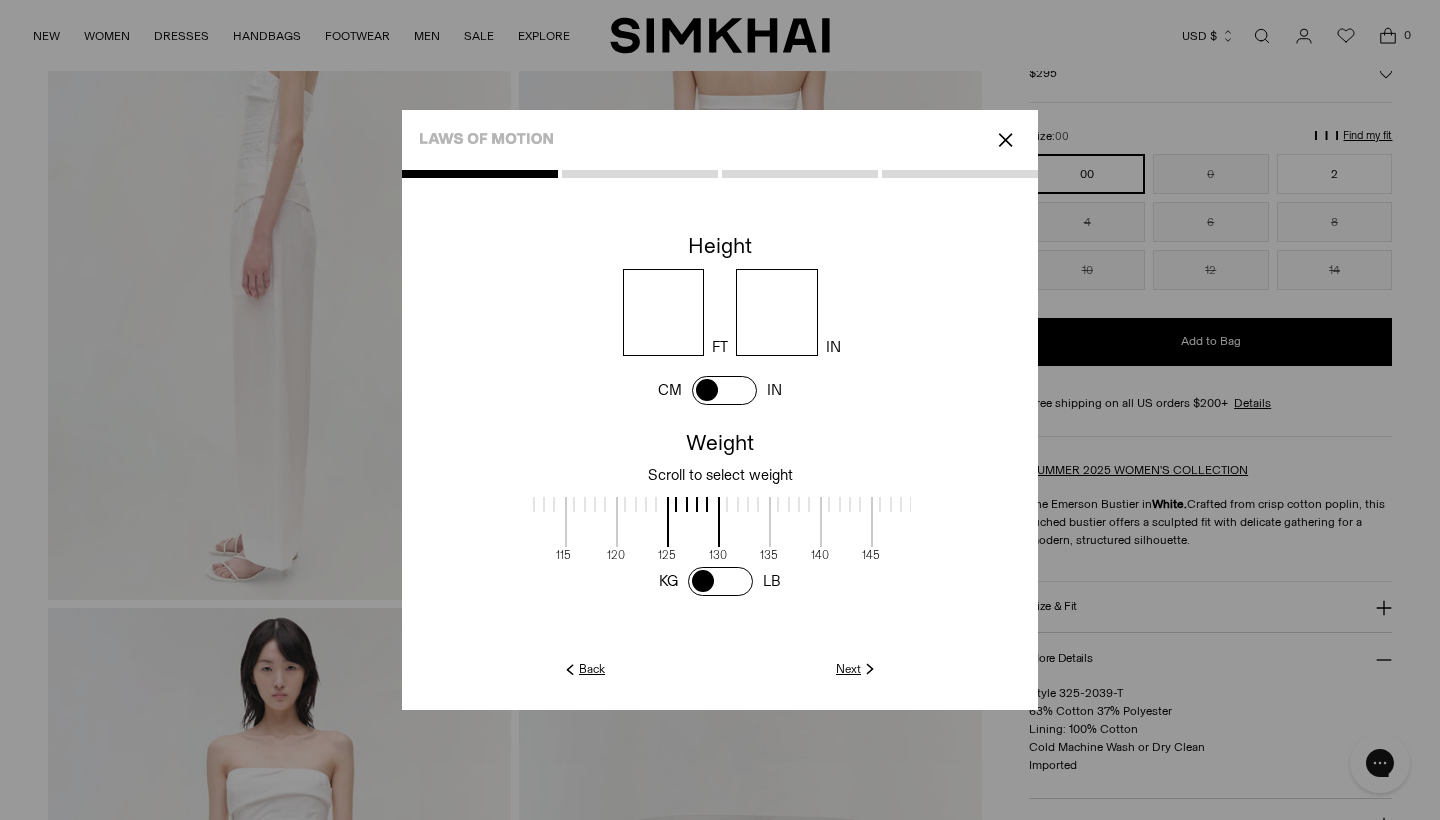 drag, startPoint x: 697, startPoint y: 512, endPoint x: 771, endPoint y: 513, distance: 74.00676 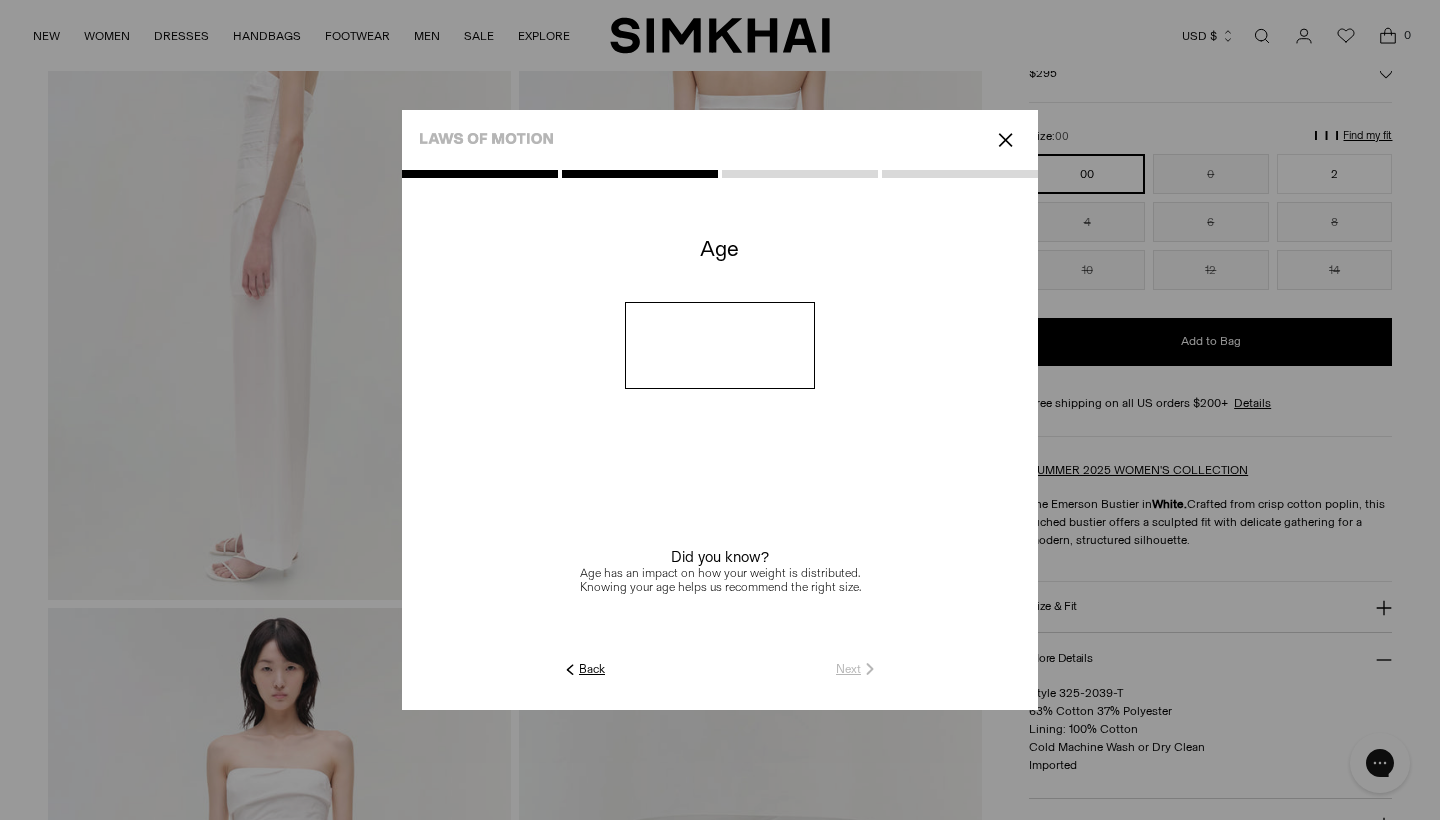 click at bounding box center (720, 345) 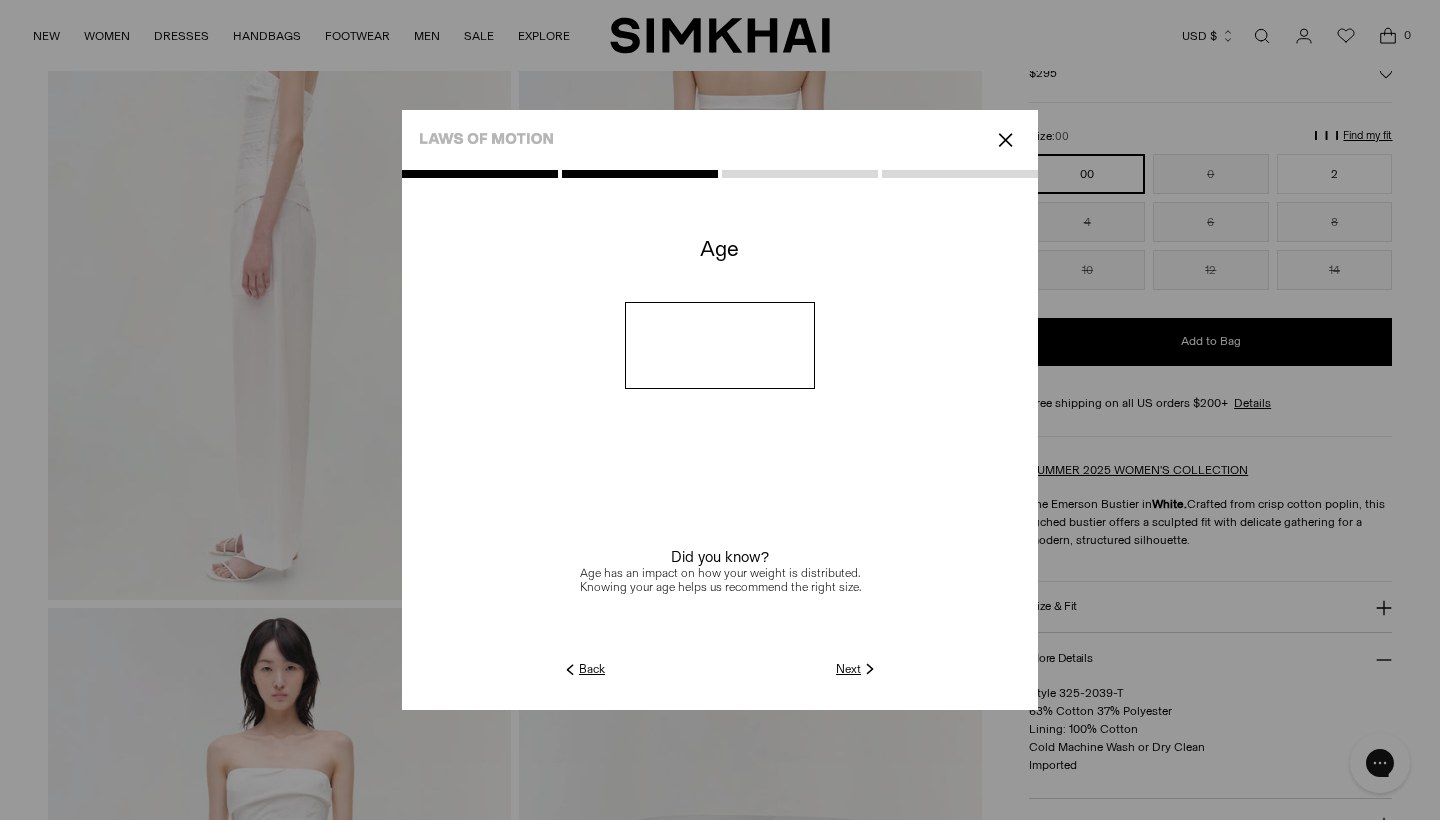 type on "**" 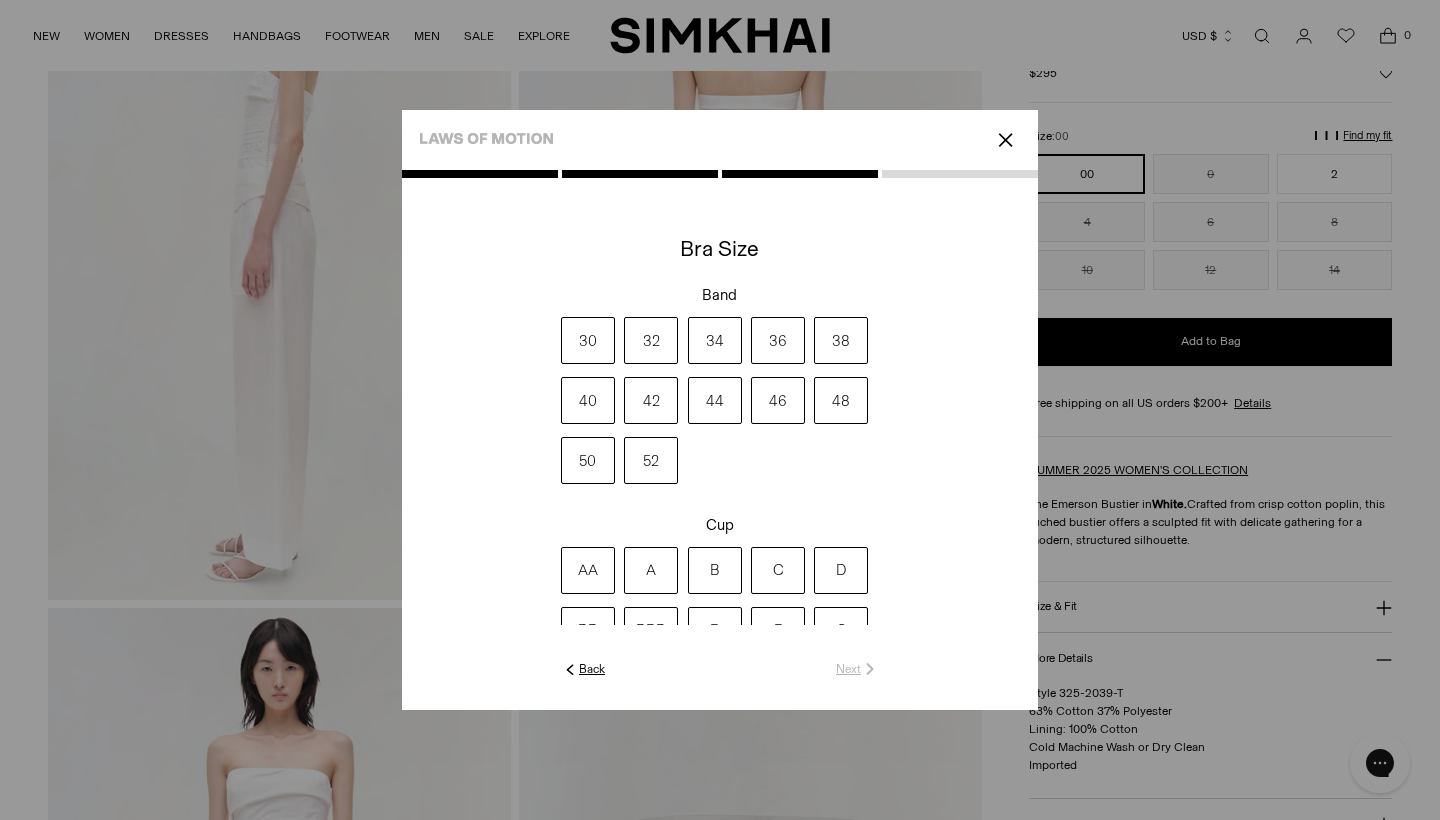 click on "34" at bounding box center (715, 340) 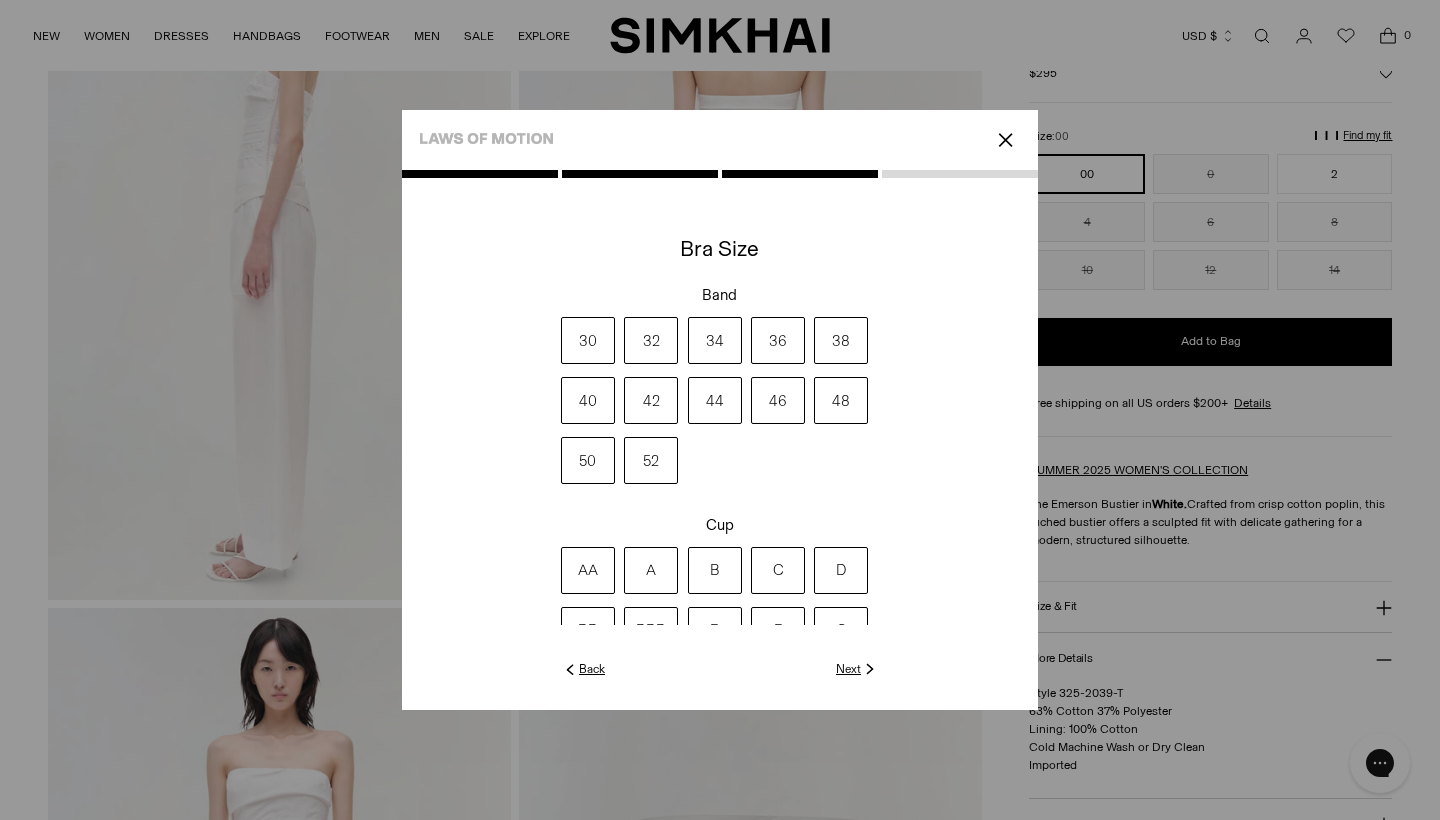 click on "Next" 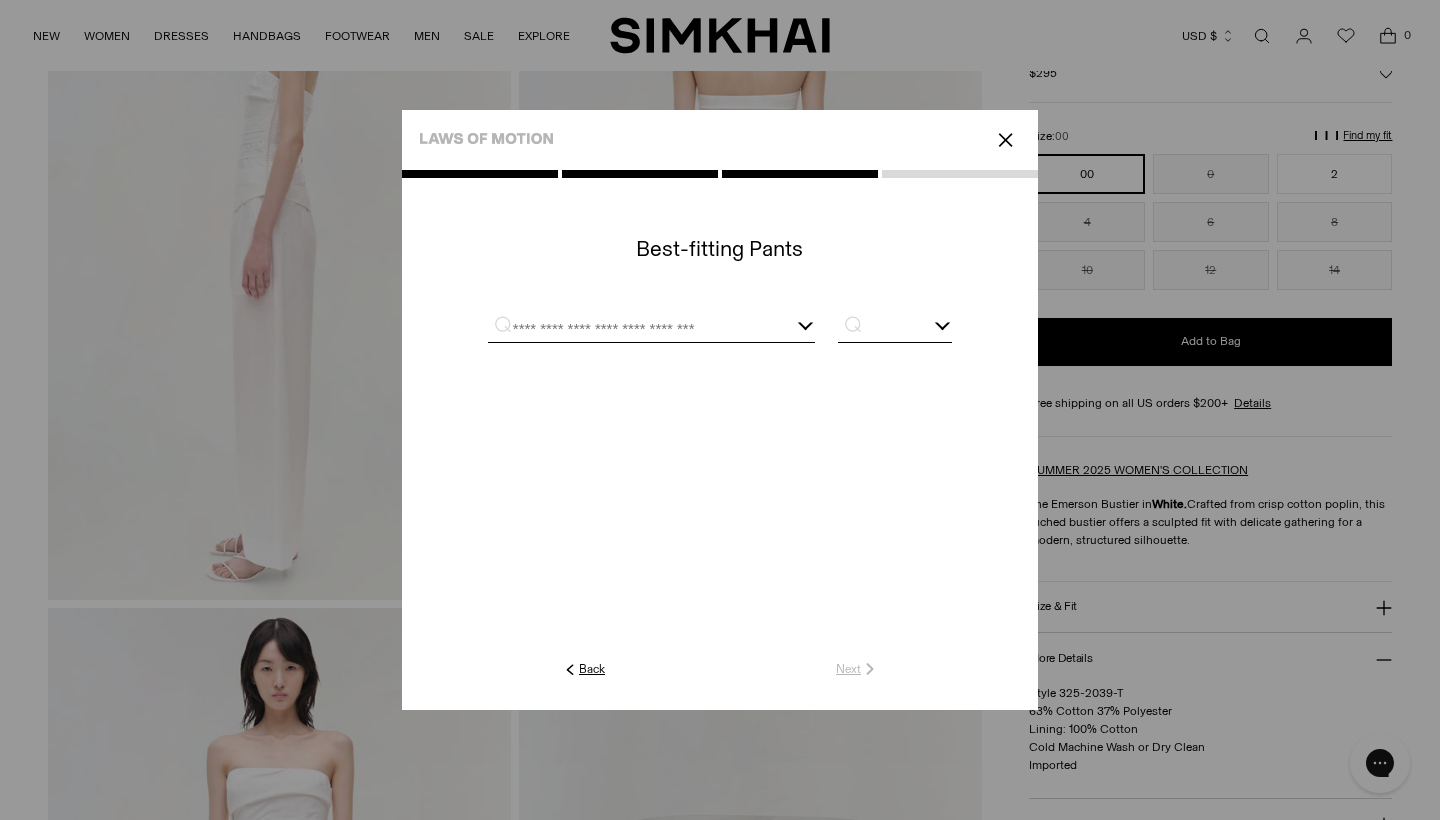 click at bounding box center (627, 329) 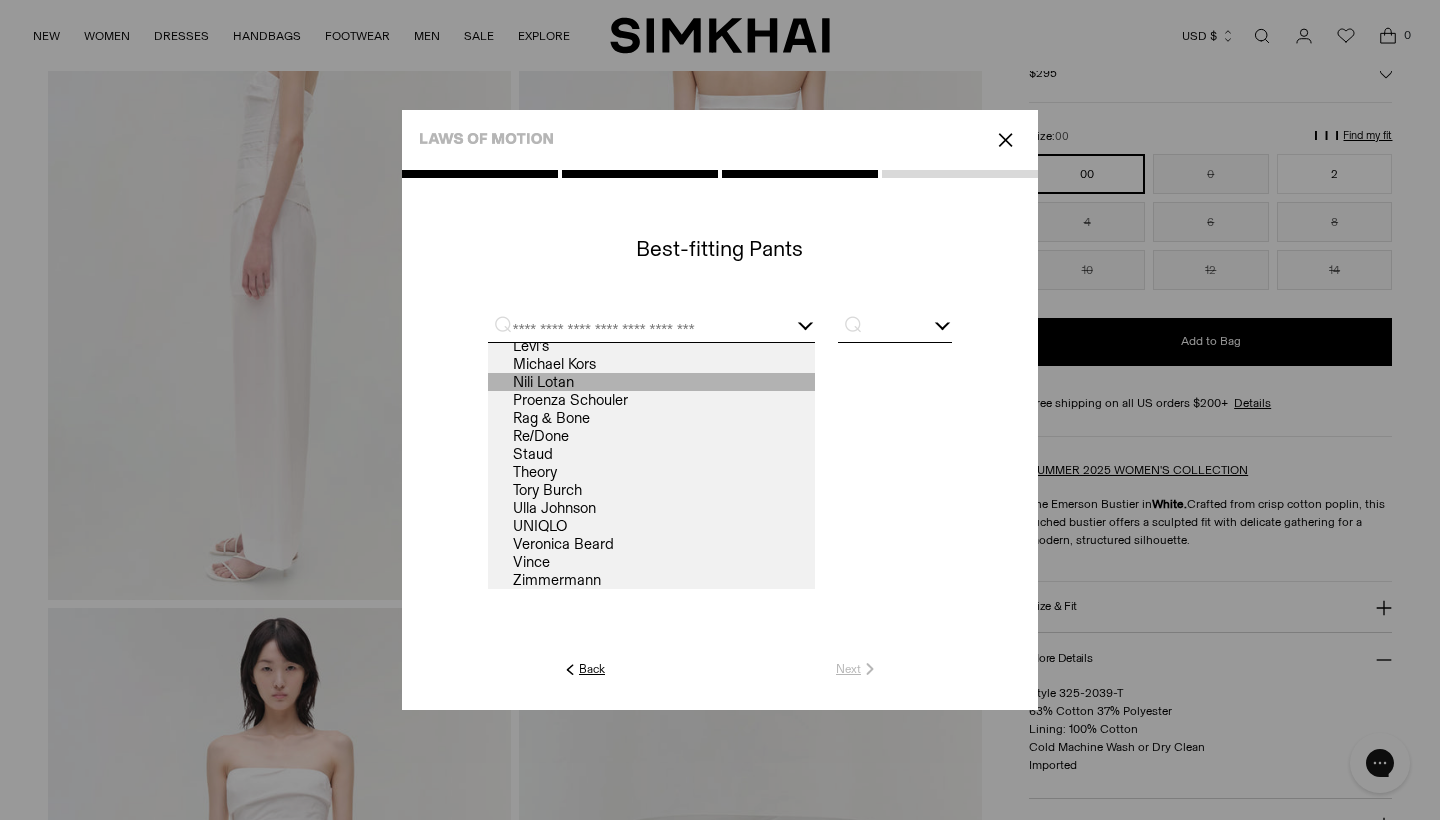 scroll, scrollTop: 150, scrollLeft: 0, axis: vertical 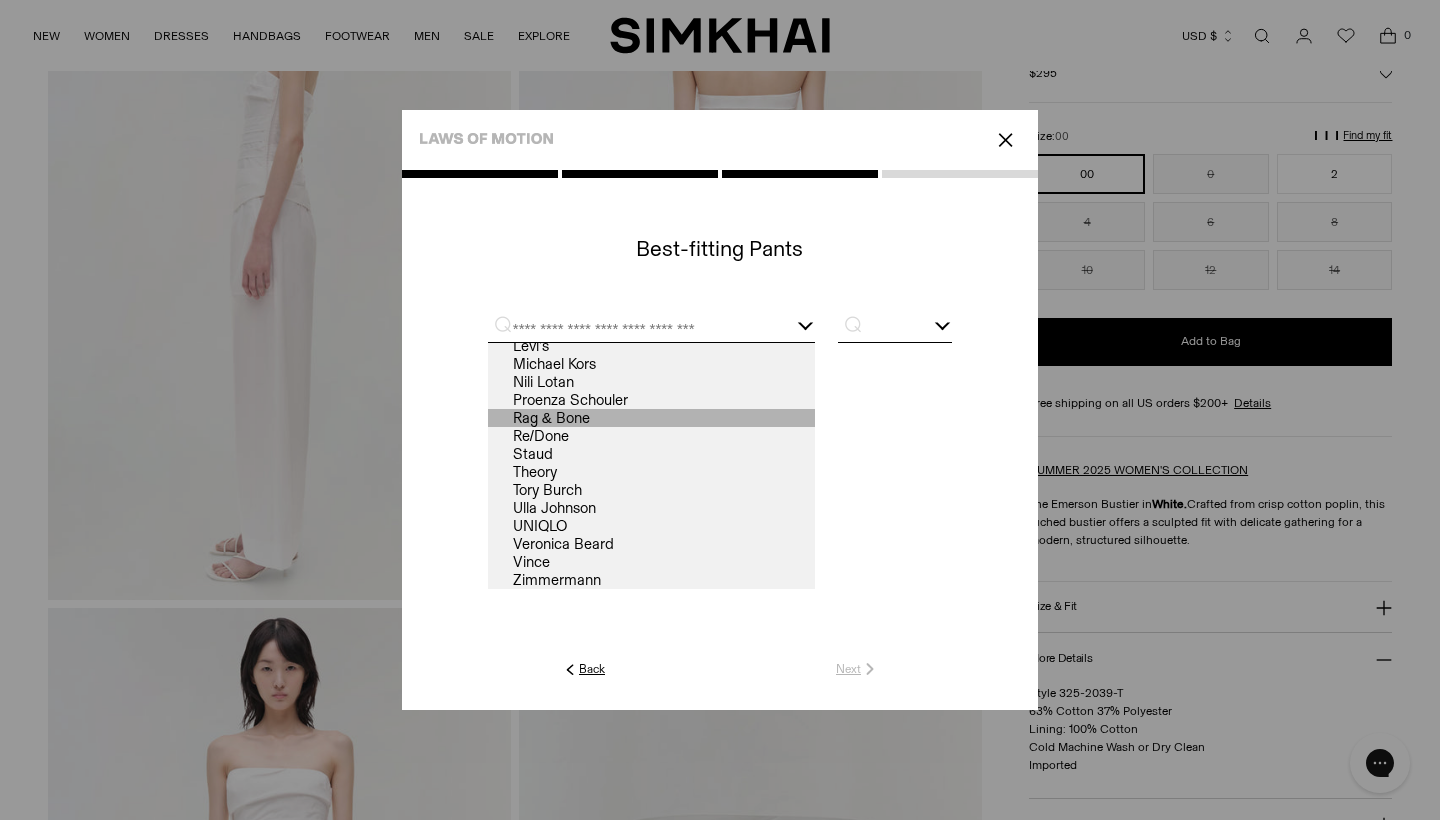 click on "Rag & Bone" at bounding box center [651, 418] 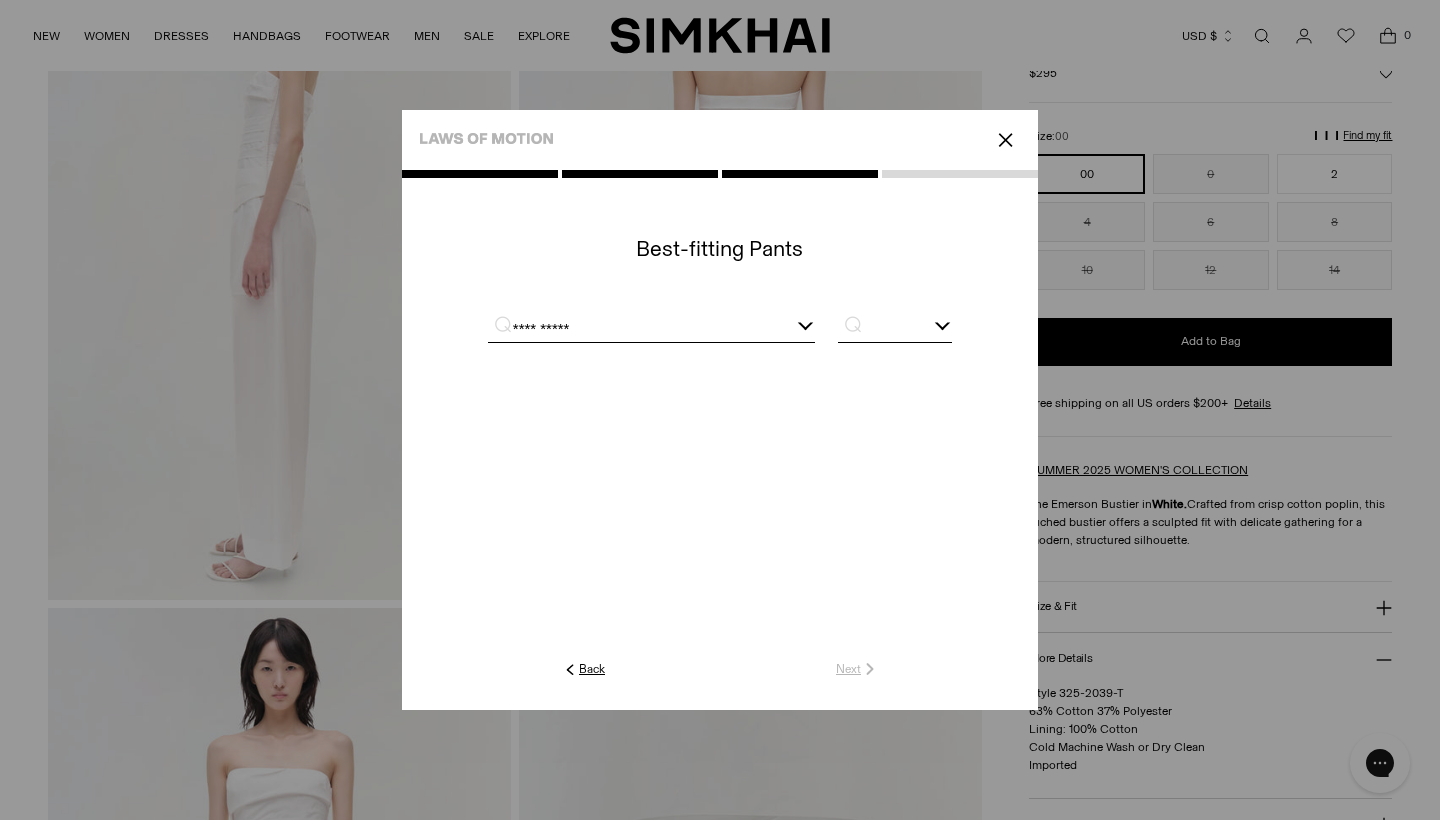 click at bounding box center (895, 329) 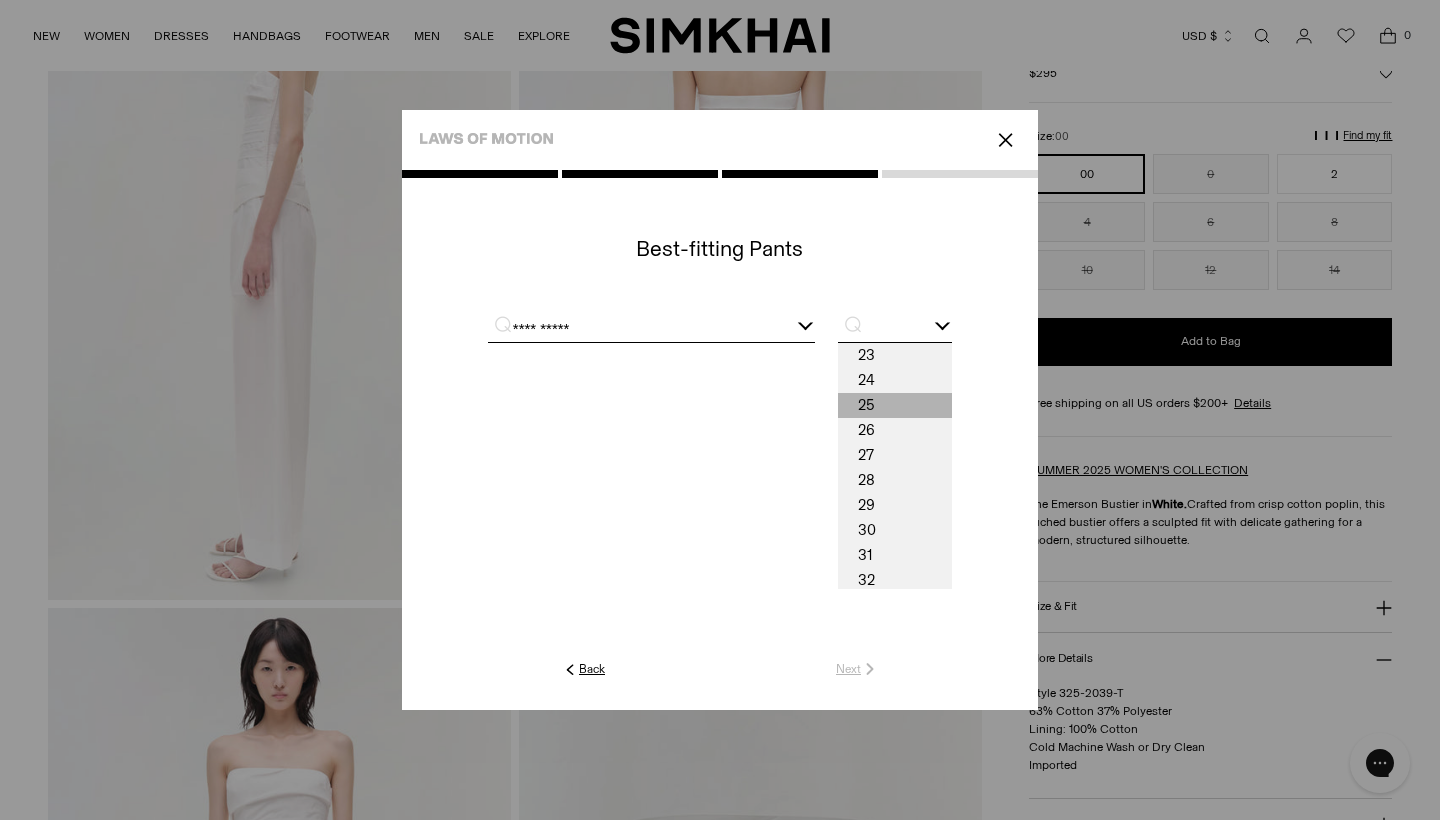 click on "25" at bounding box center [895, 405] 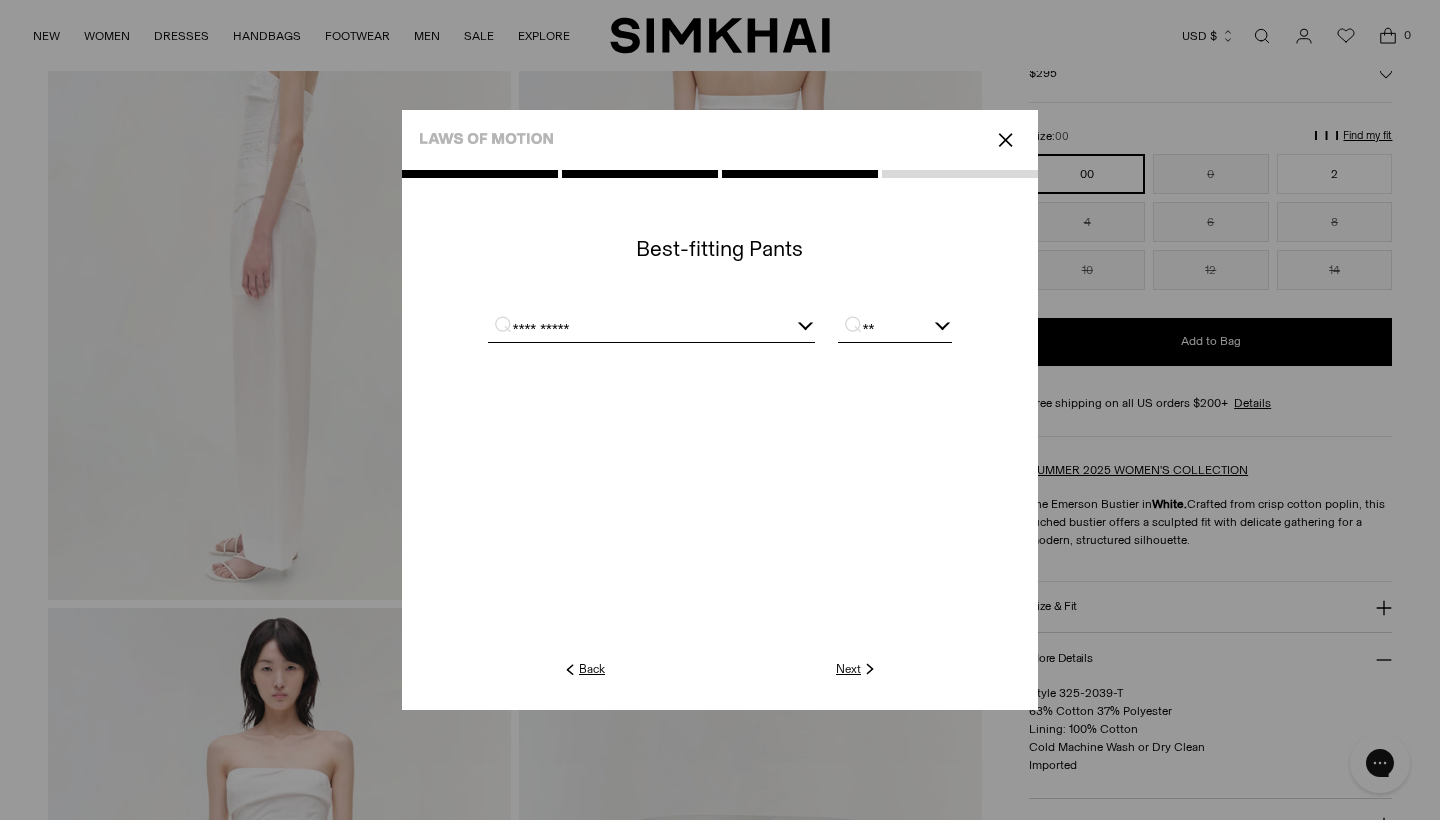 click on "Next" 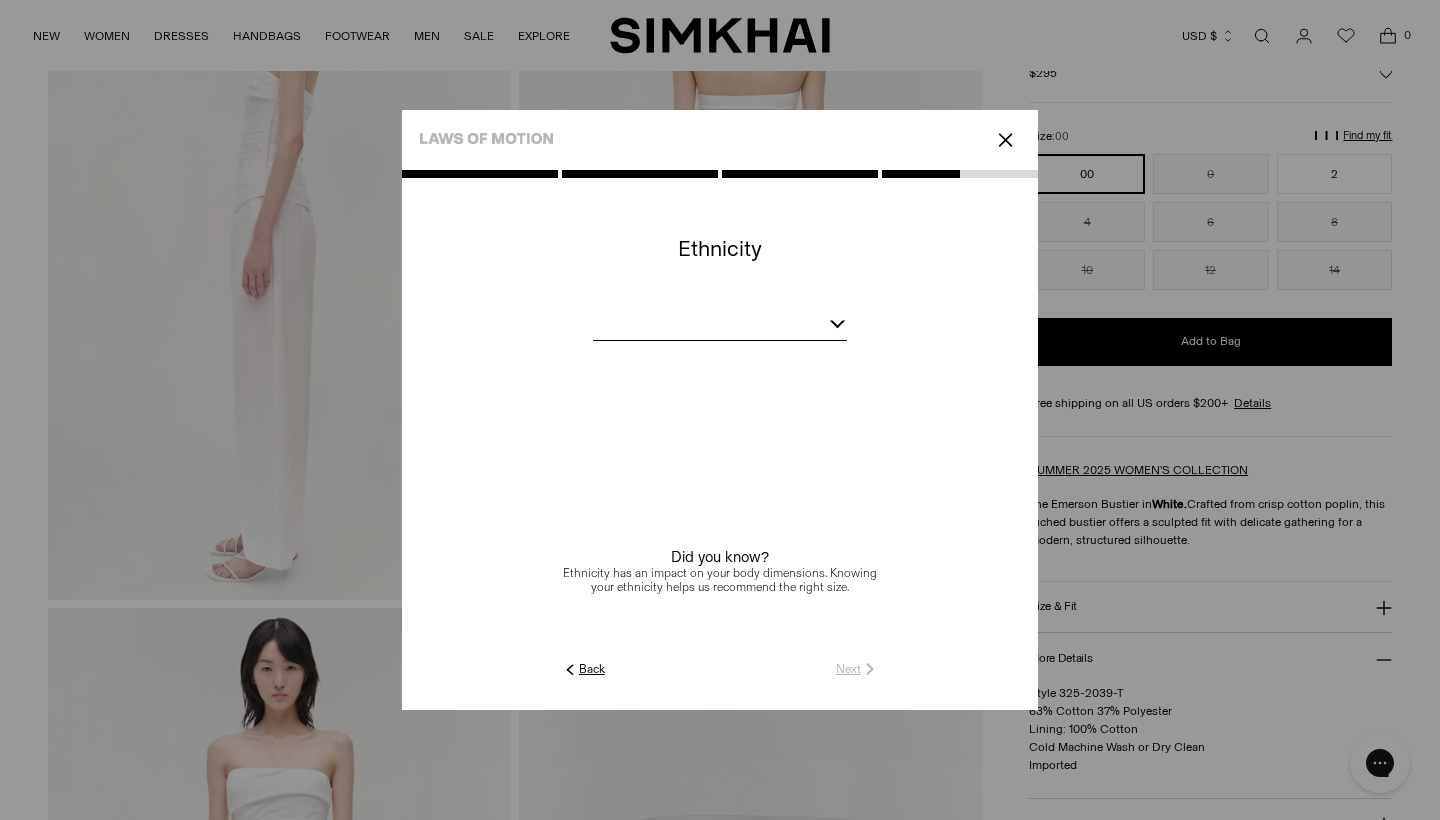 click at bounding box center (720, 327) 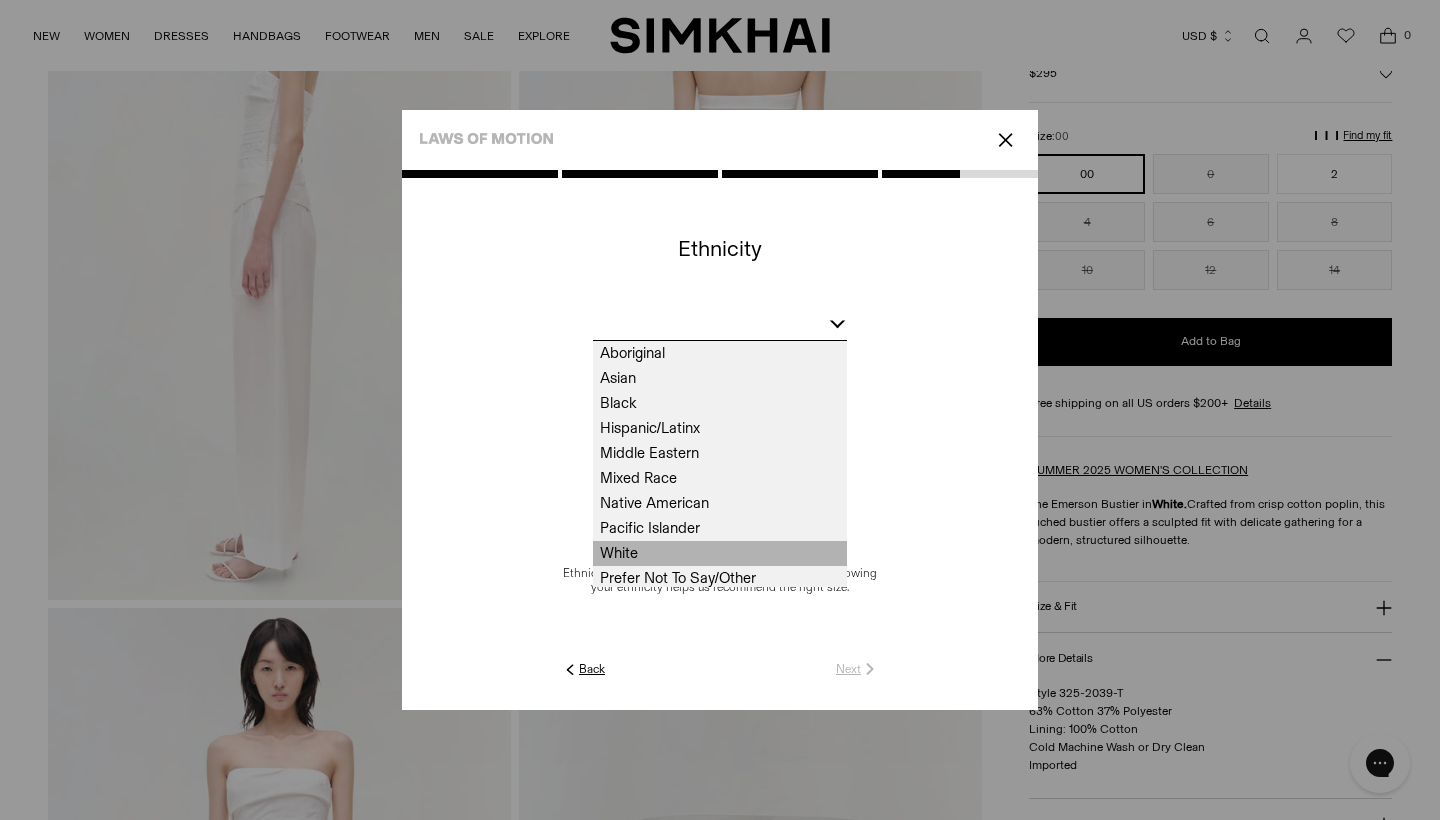 click on "White" at bounding box center (720, 553) 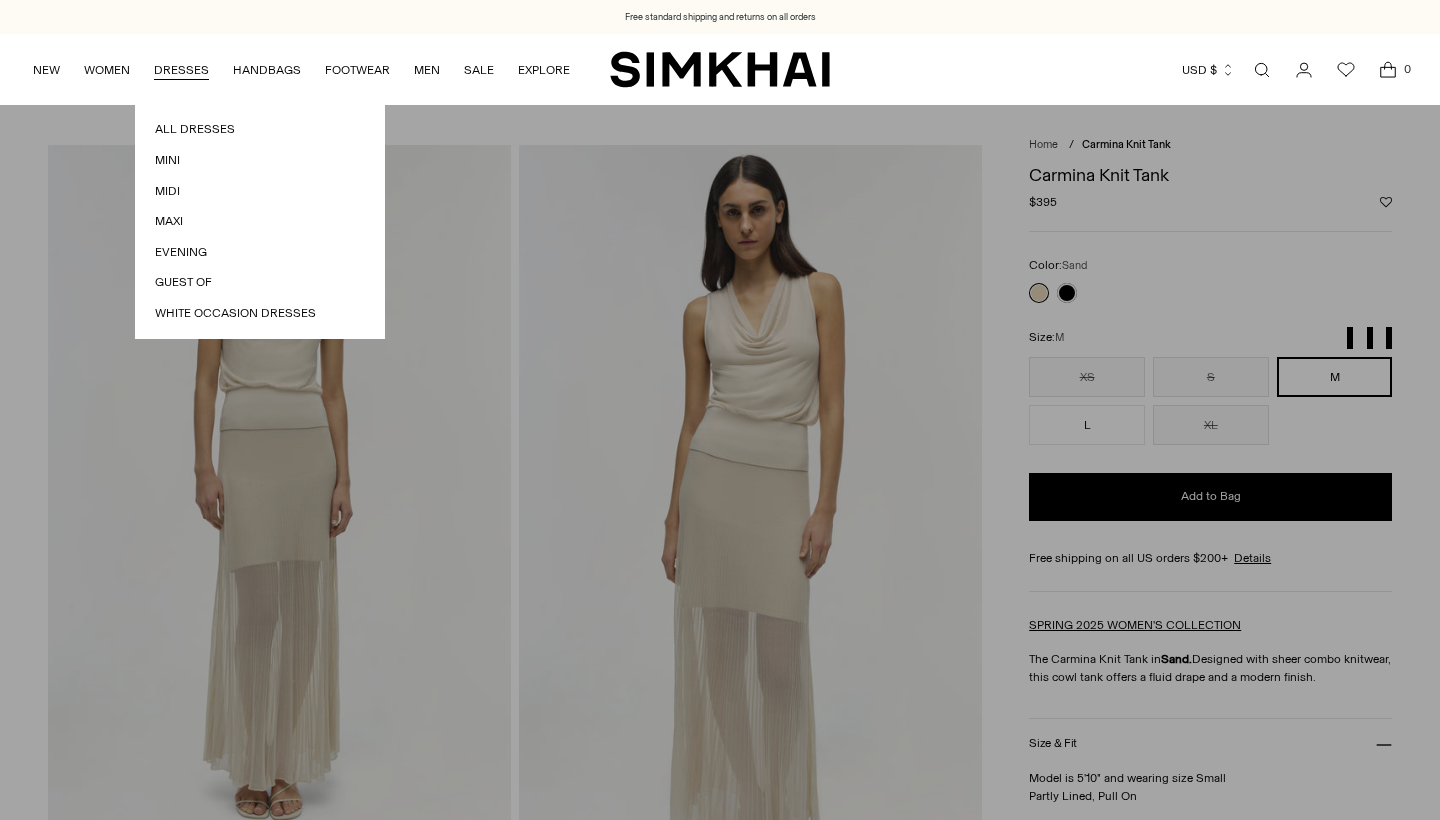 scroll, scrollTop: 0, scrollLeft: 0, axis: both 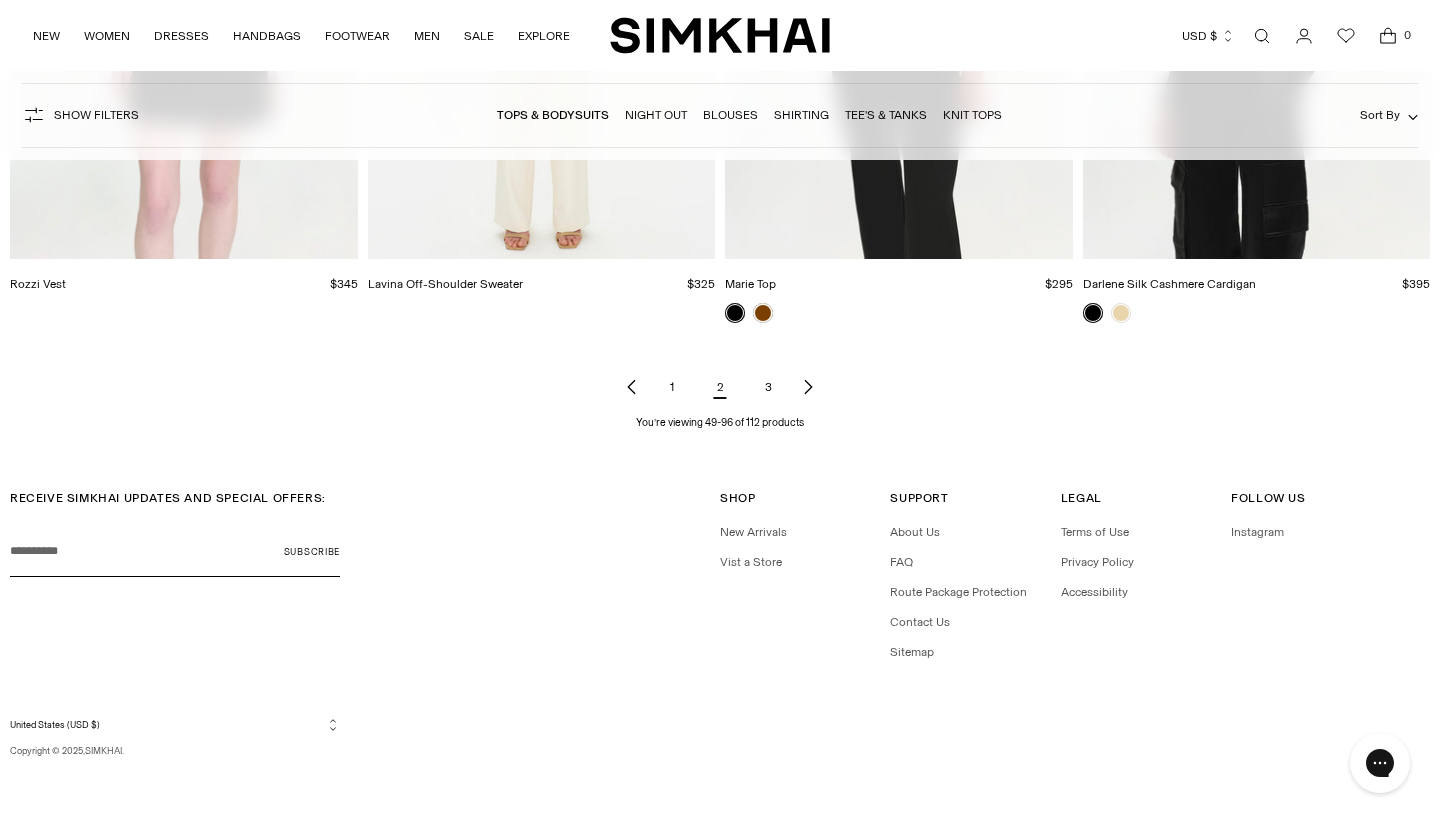 click on "3" at bounding box center (768, 387) 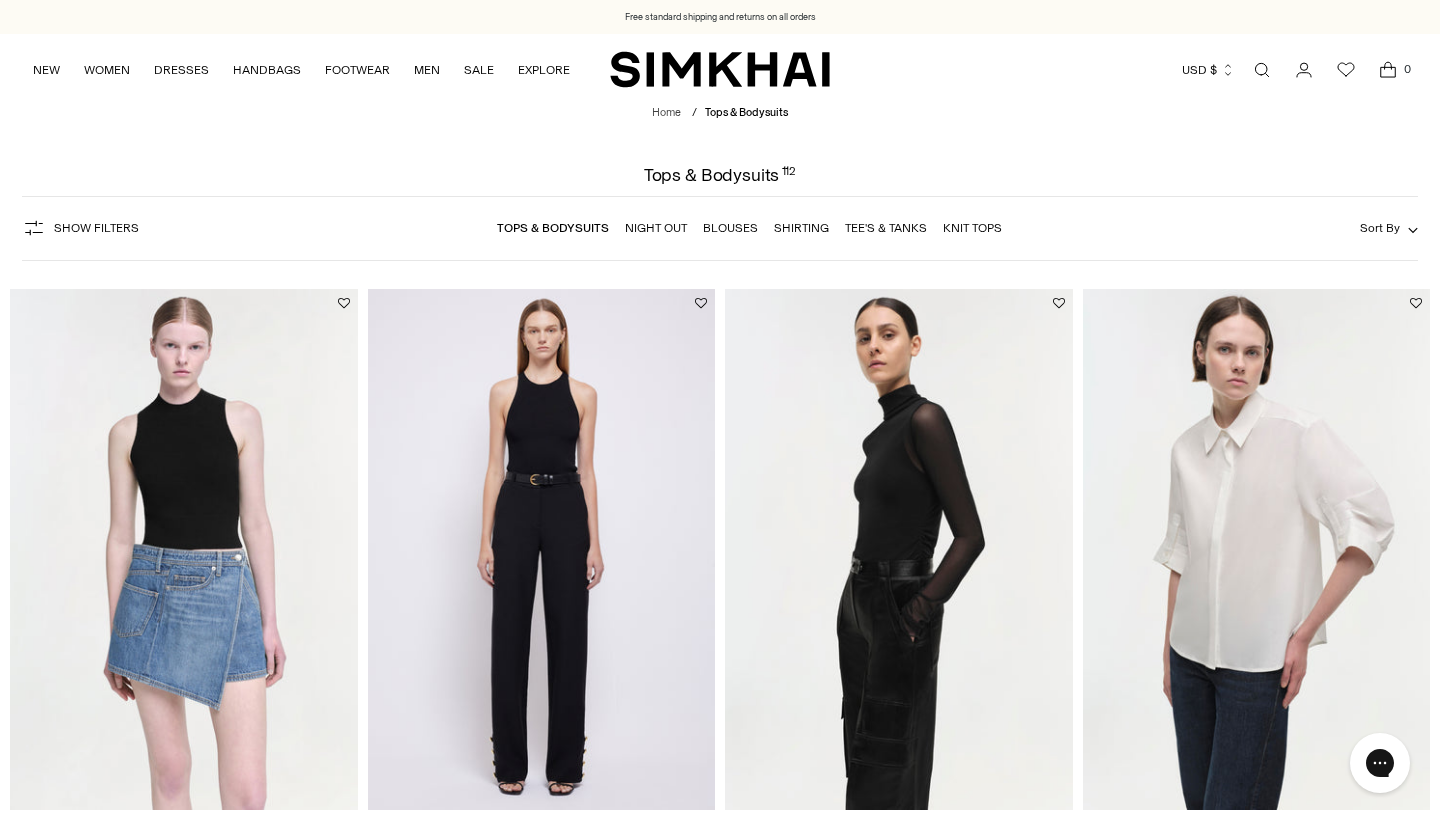 scroll, scrollTop: 633, scrollLeft: 0, axis: vertical 